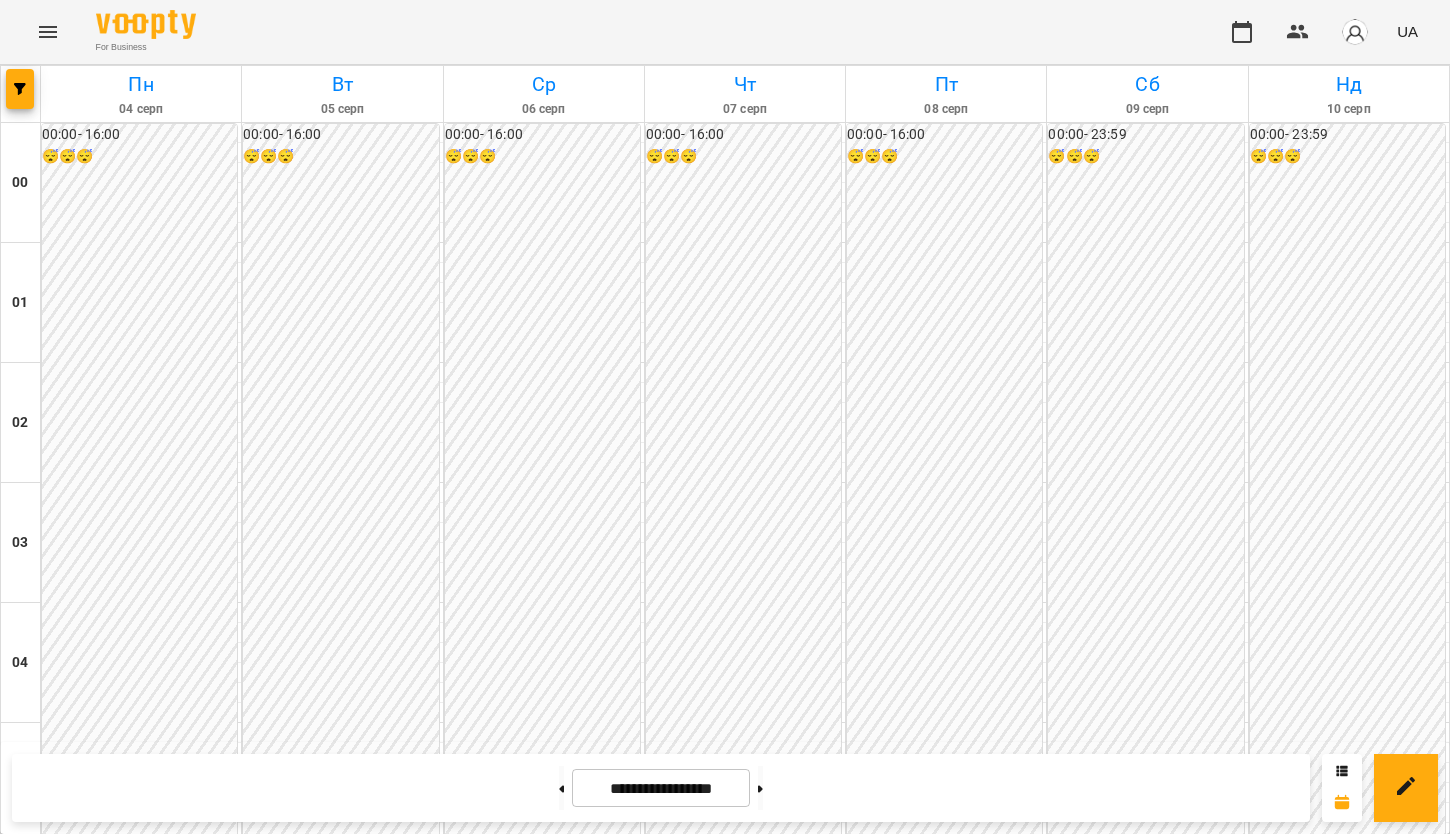 scroll, scrollTop: 0, scrollLeft: 0, axis: both 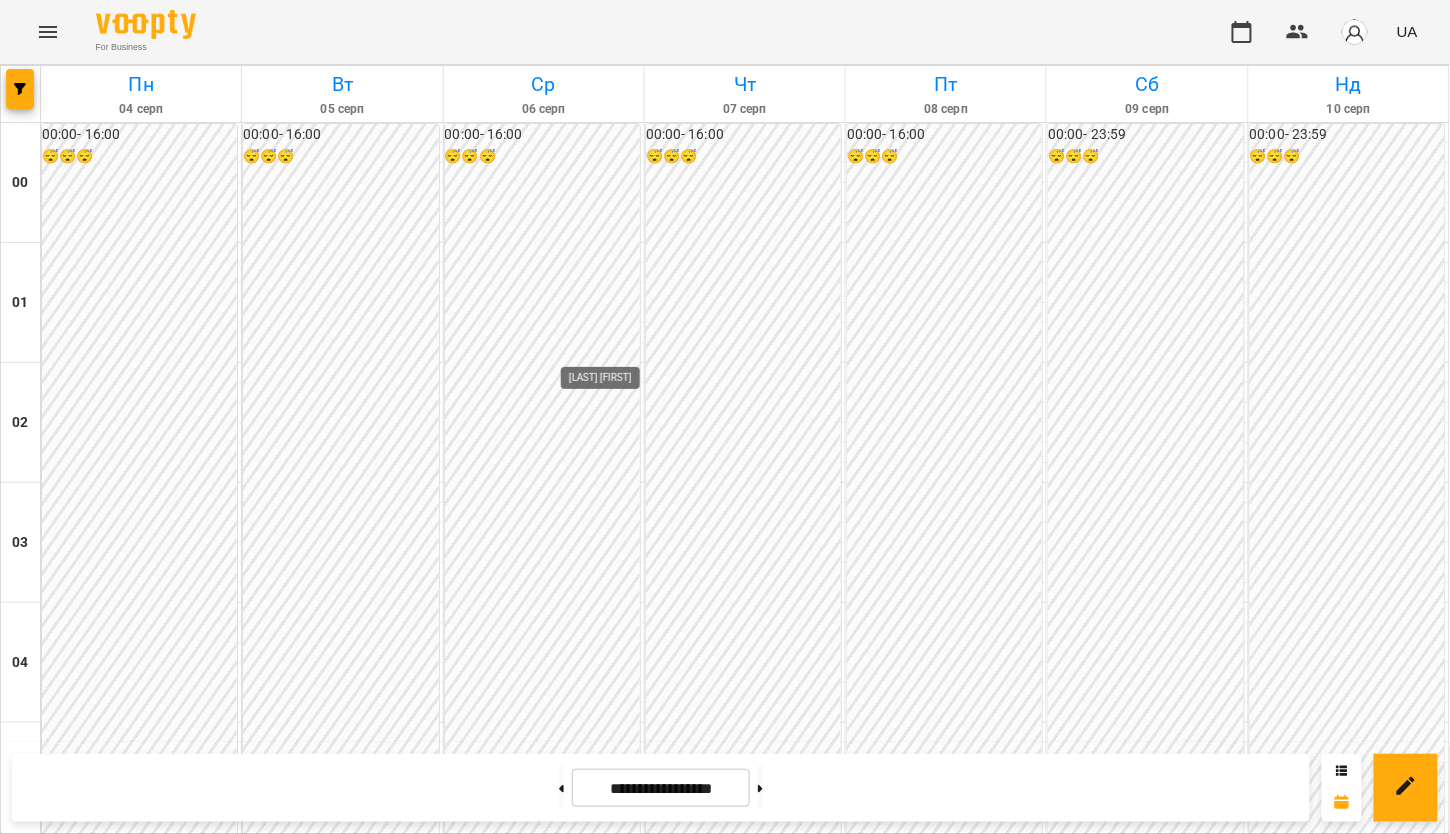 click on "[LAST] [FIRST]" at bounding box center (612, 2071) 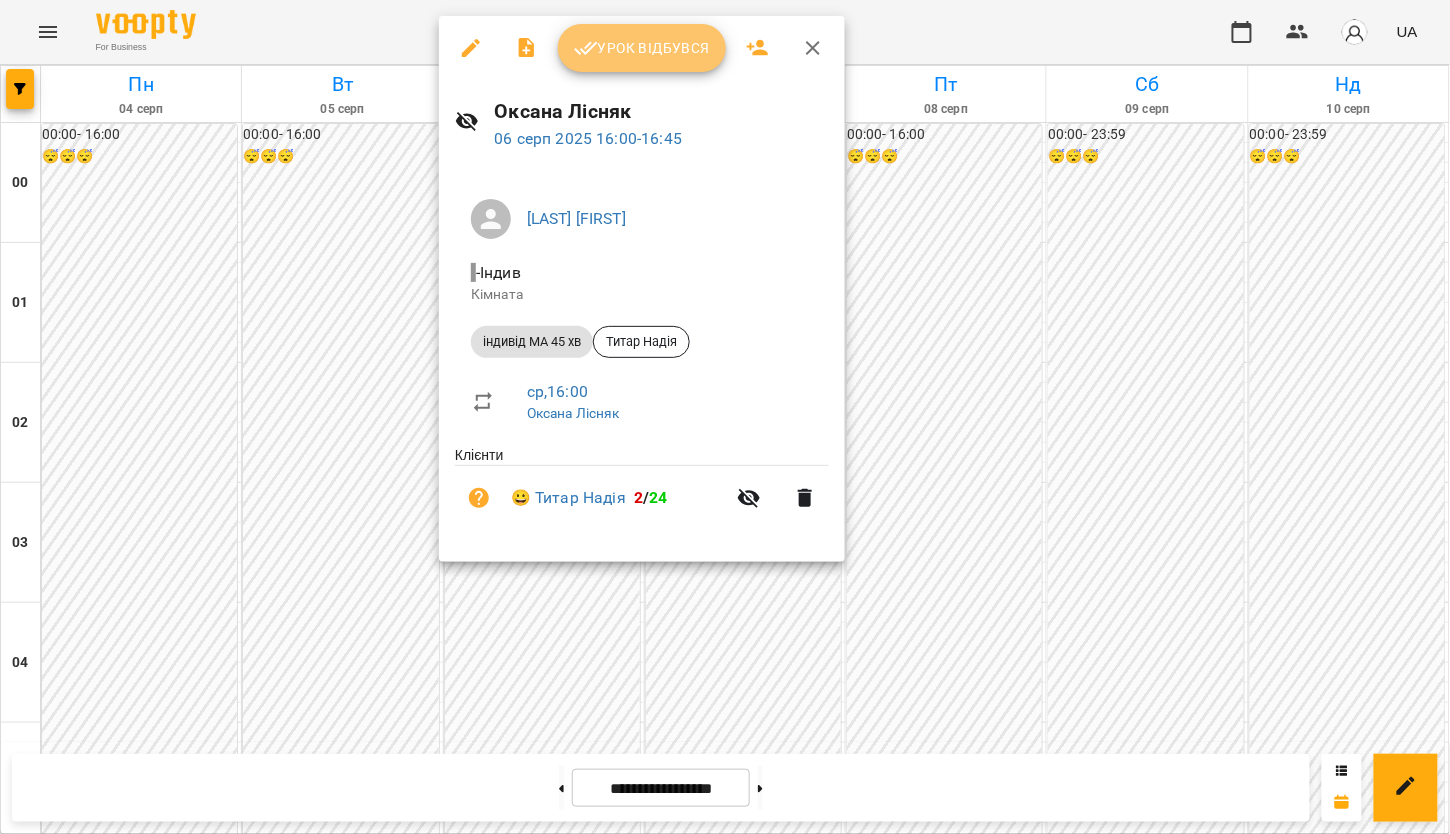 click on "Урок відбувся" at bounding box center [642, 48] 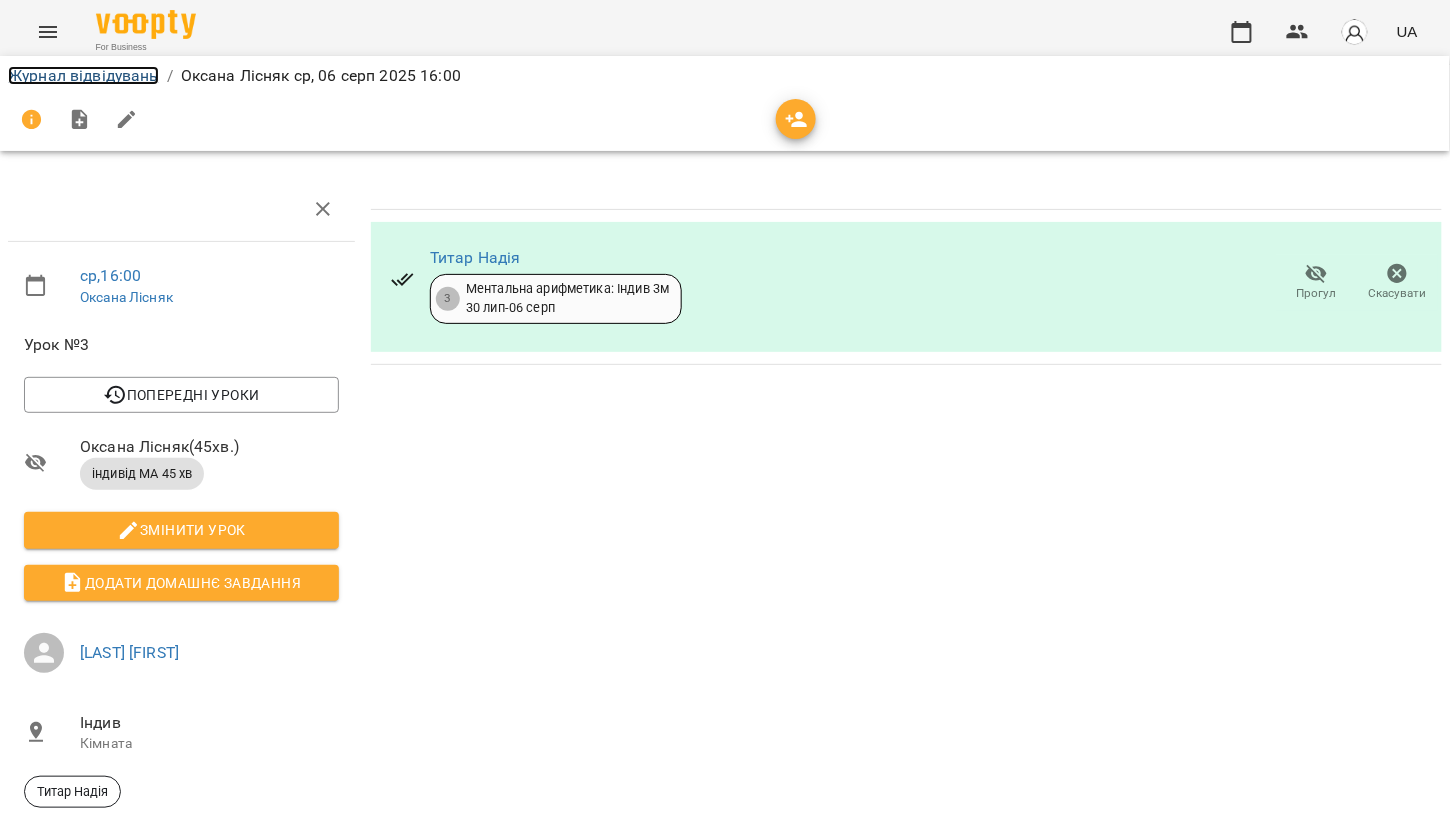 click on "Журнал відвідувань" at bounding box center (83, 75) 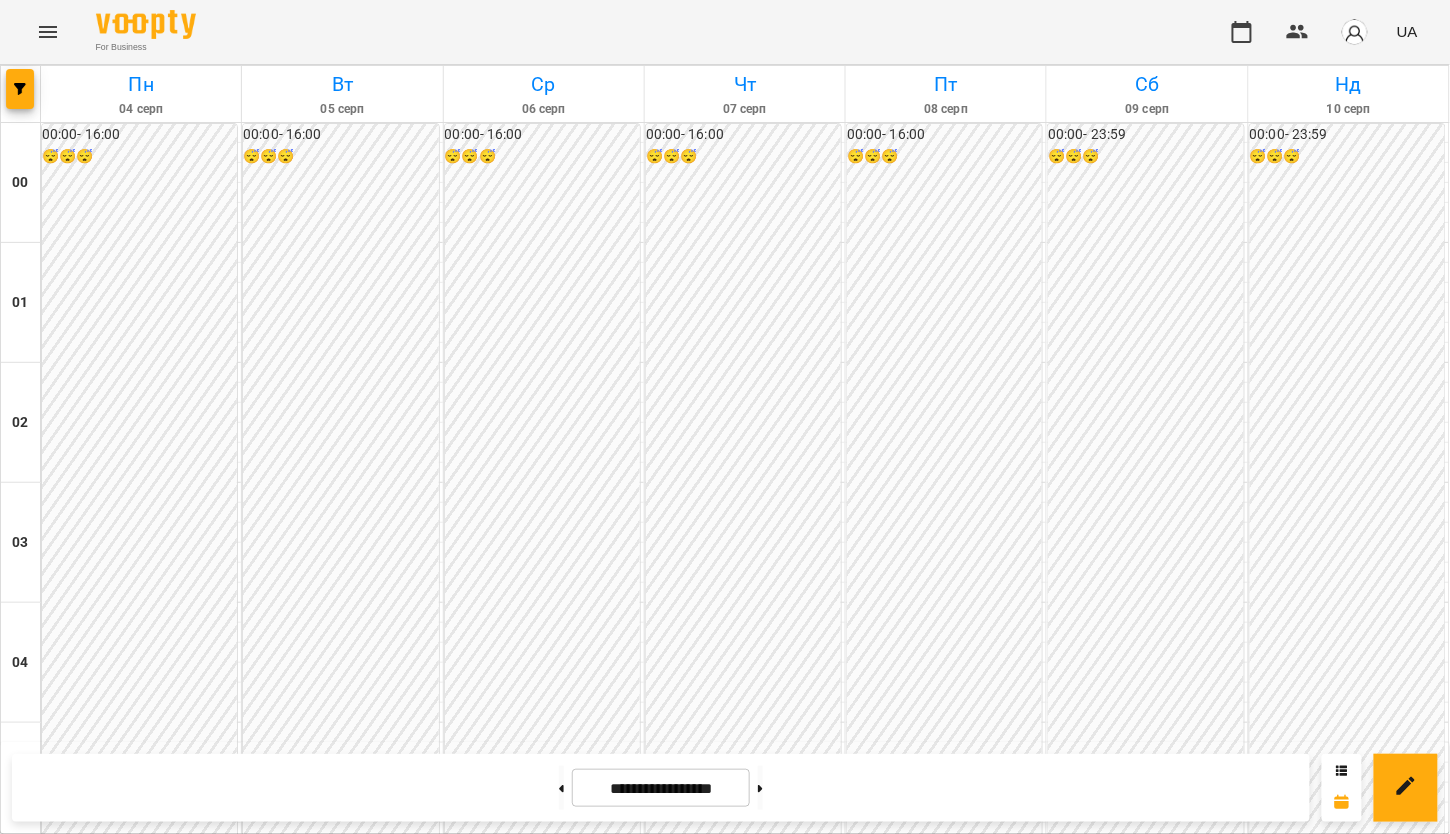 scroll, scrollTop: 1866, scrollLeft: 0, axis: vertical 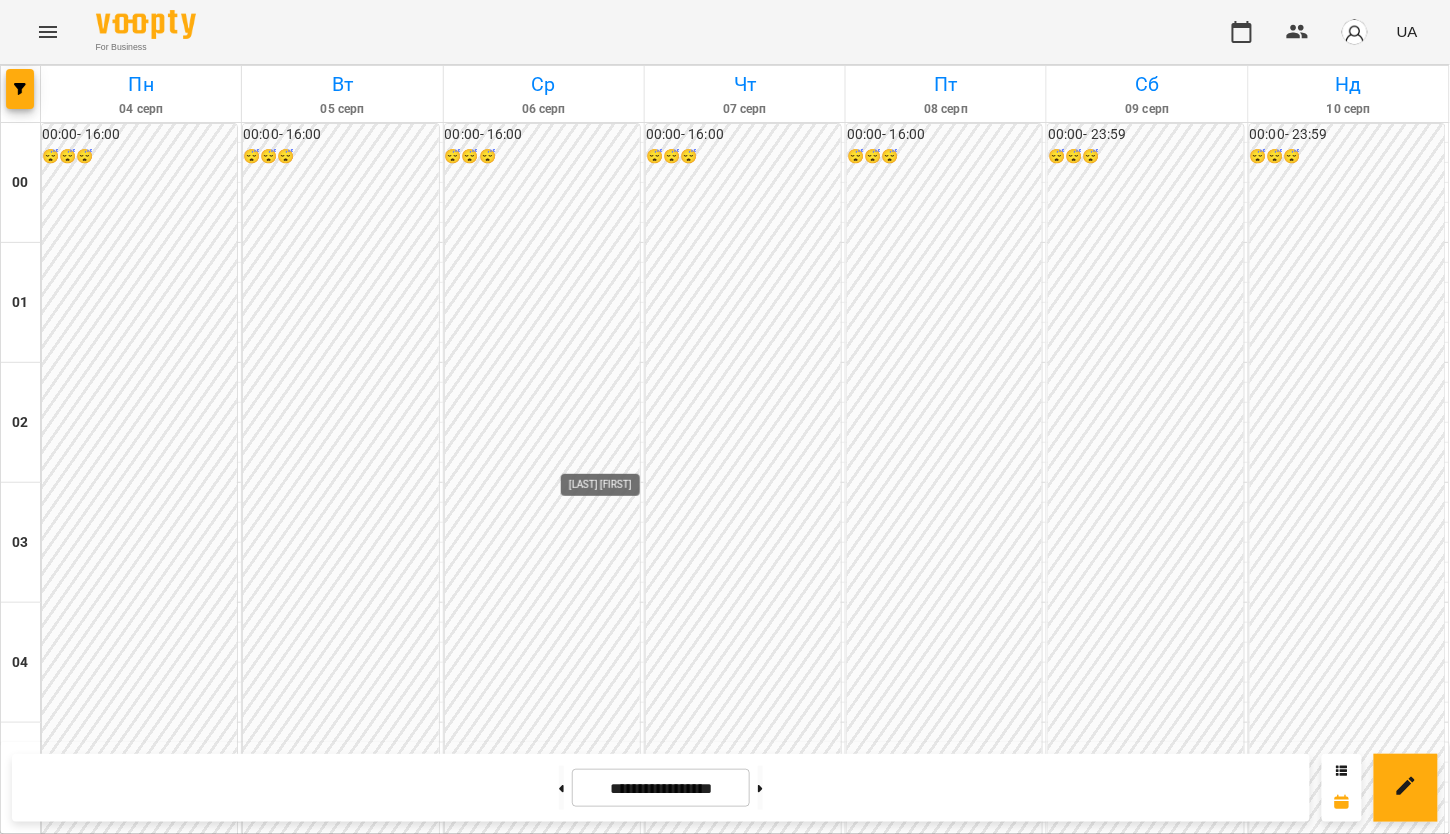 click on "[LAST] [FIRST]" at bounding box center [612, 2311] 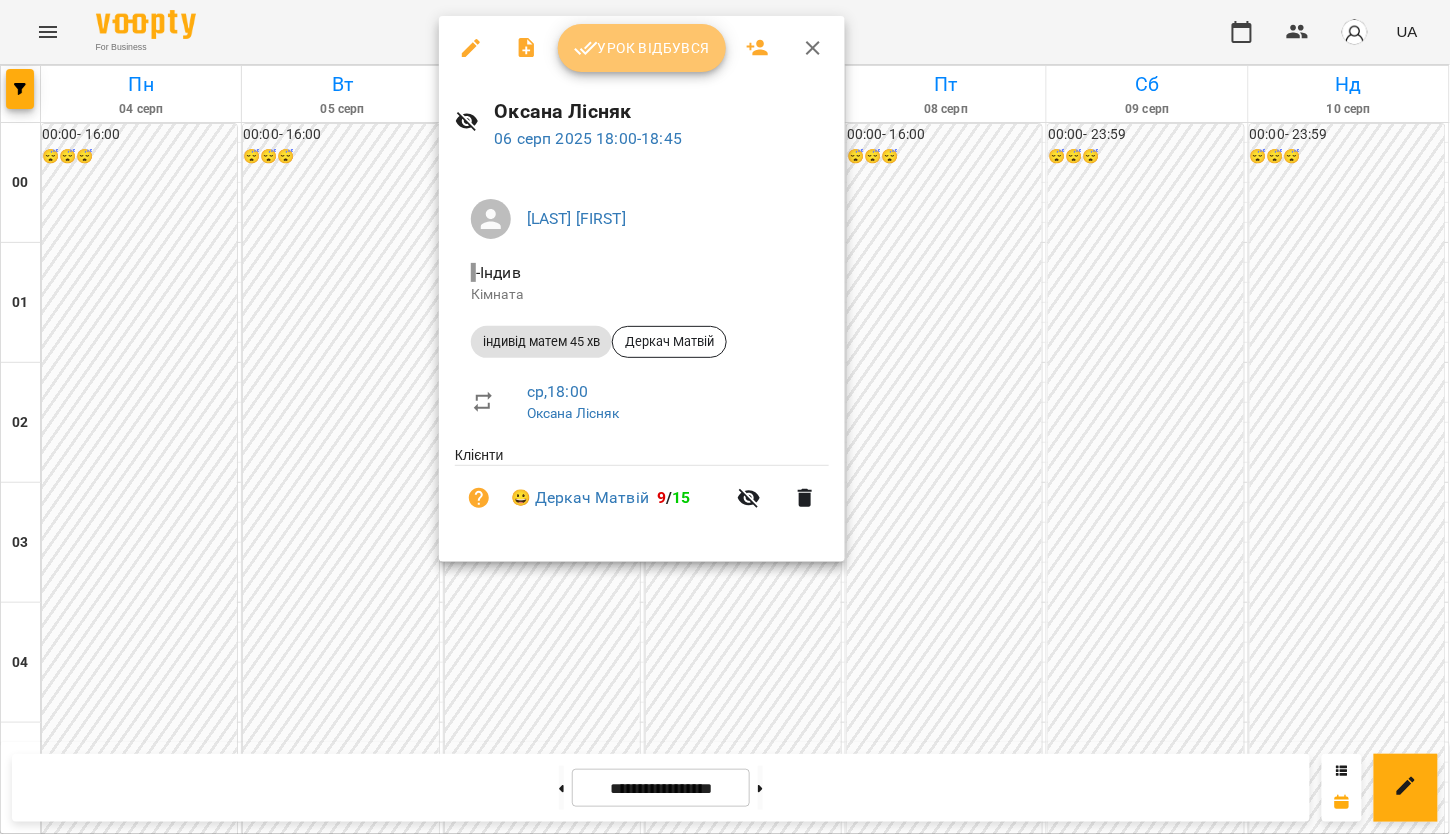click on "Урок відбувся" at bounding box center [642, 48] 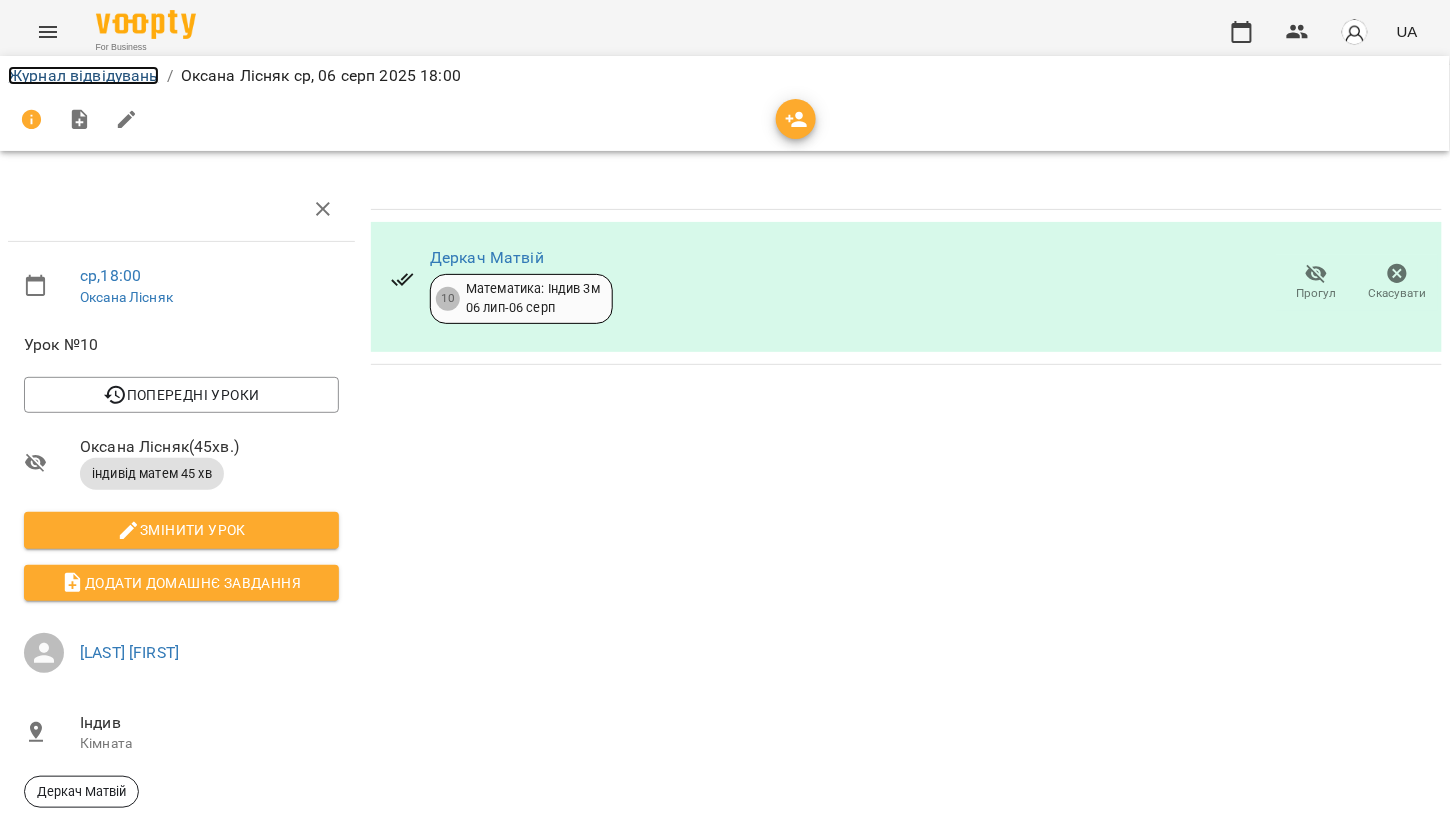click on "Журнал відвідувань" at bounding box center [83, 75] 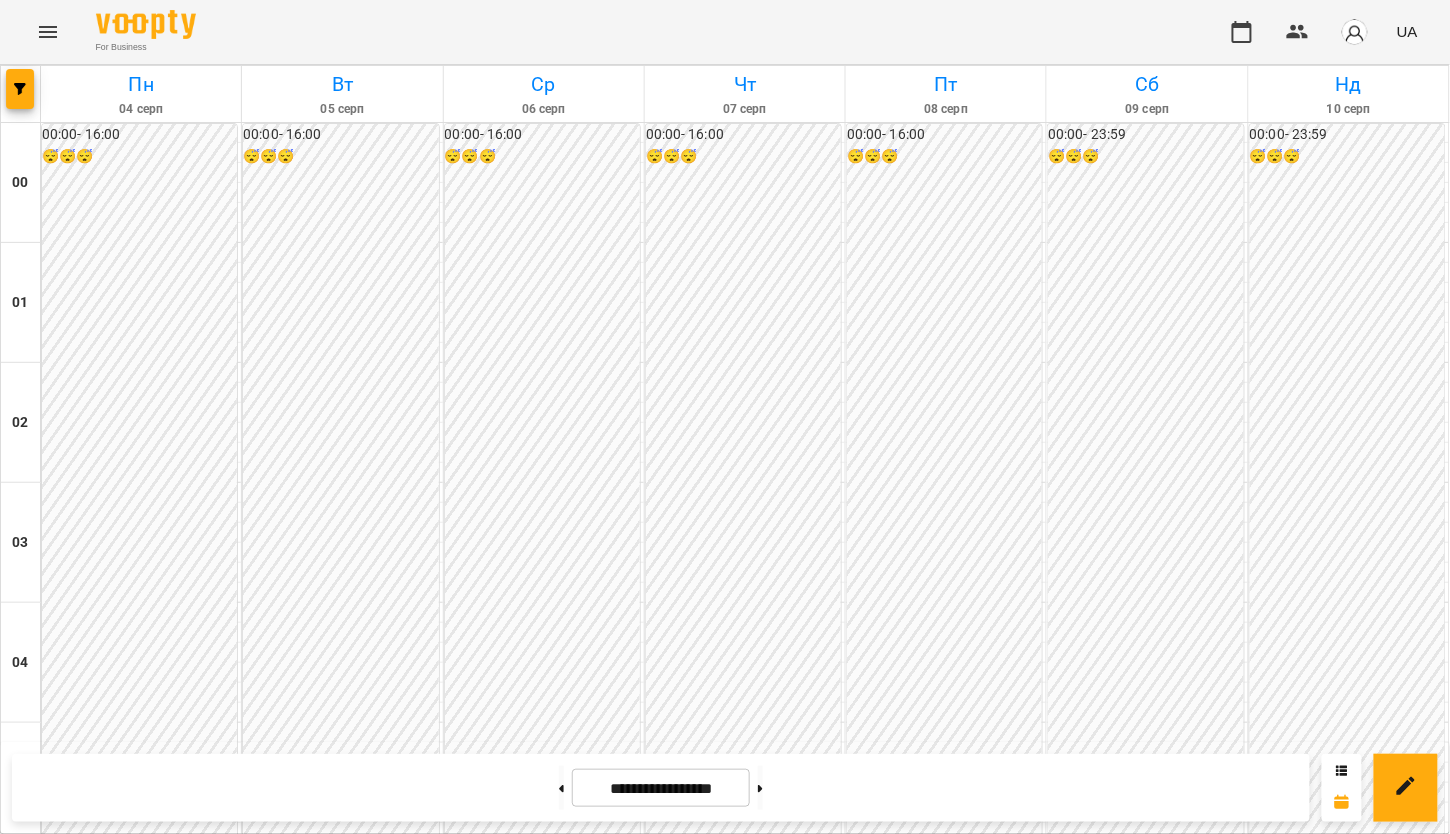 scroll, scrollTop: 1992, scrollLeft: 0, axis: vertical 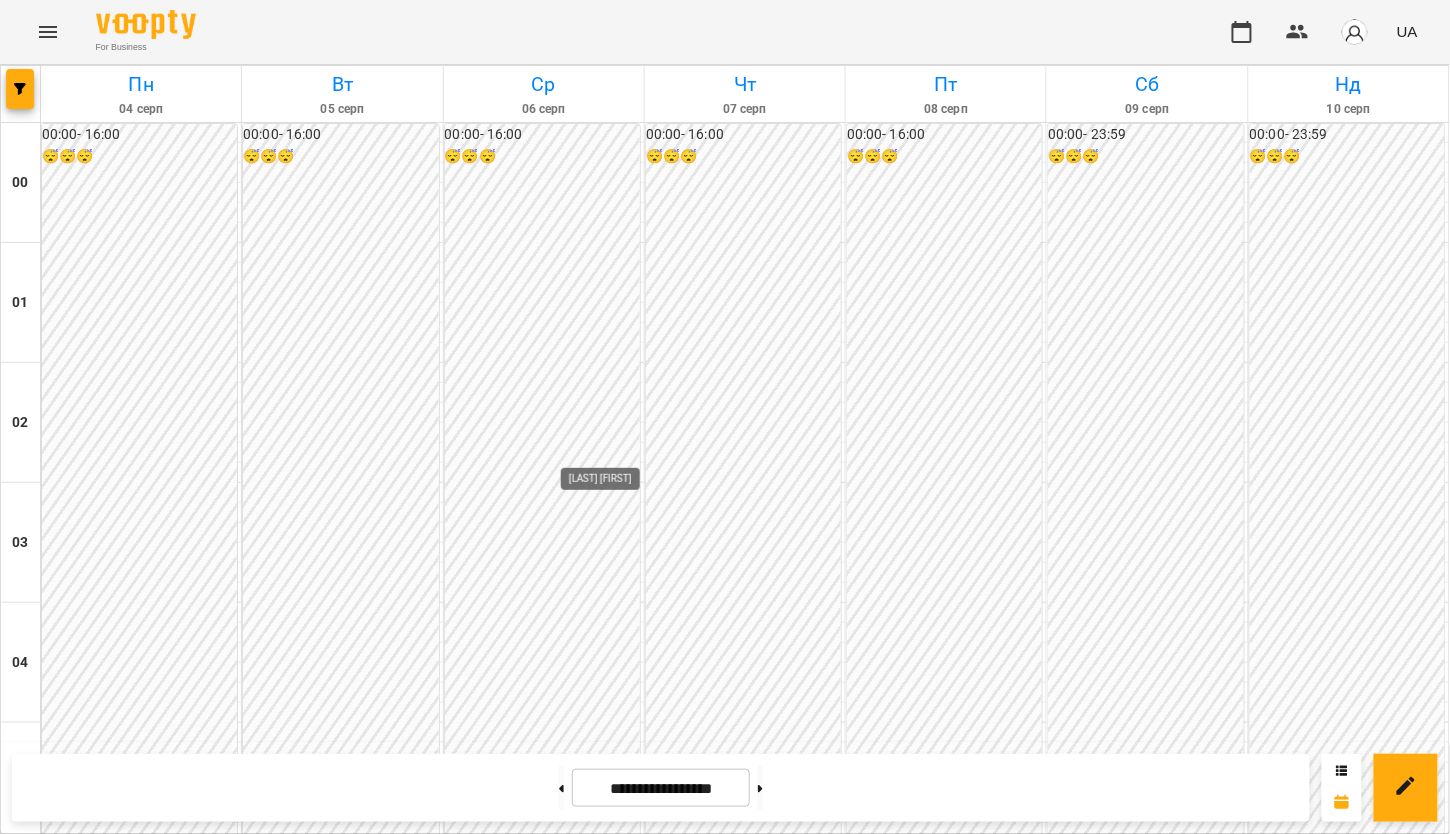 click on "[LAST] [FIRST]" at bounding box center (612, 2431) 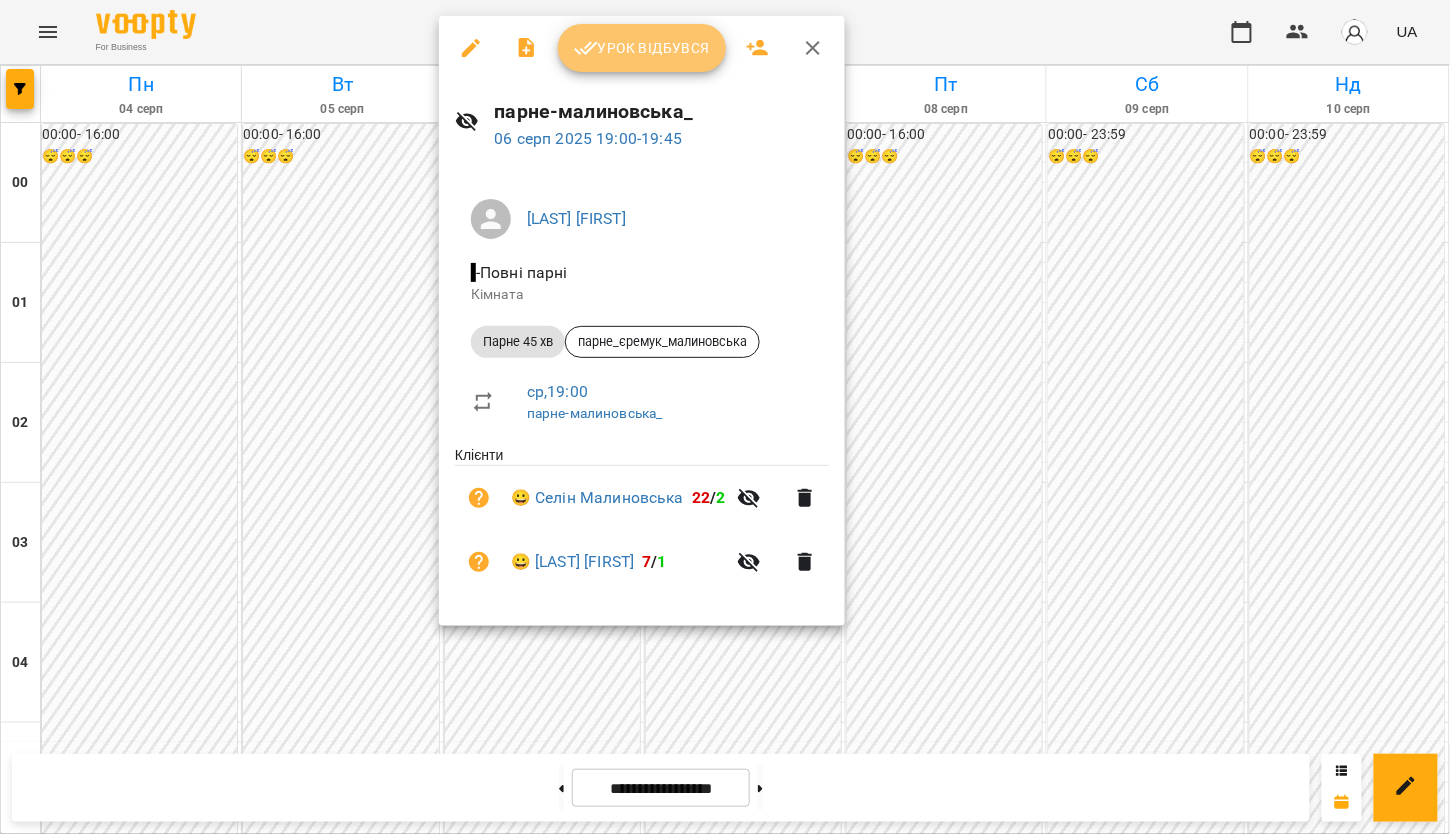 click on "Урок відбувся" at bounding box center (642, 48) 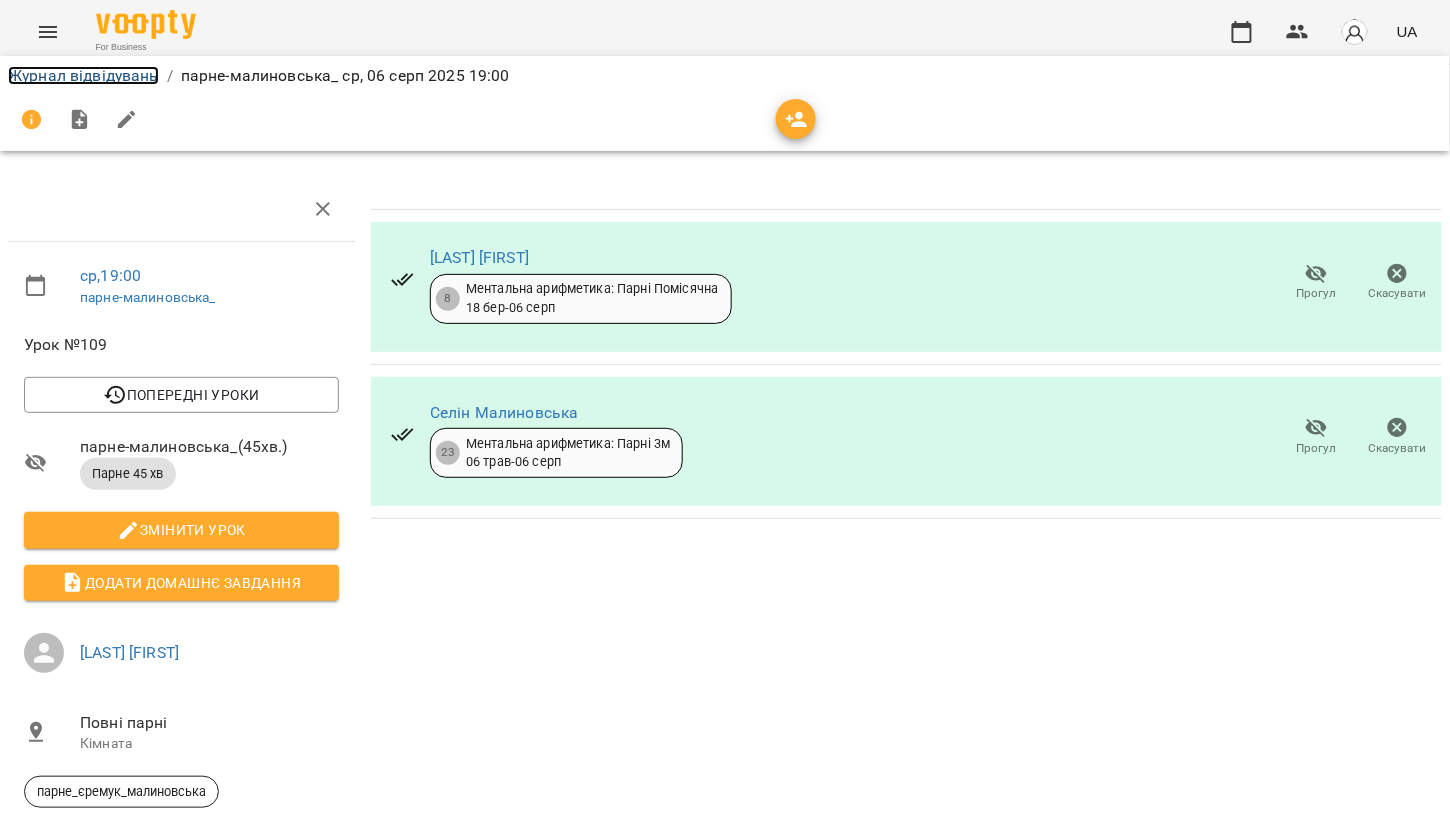 click on "Журнал відвідувань" at bounding box center (83, 75) 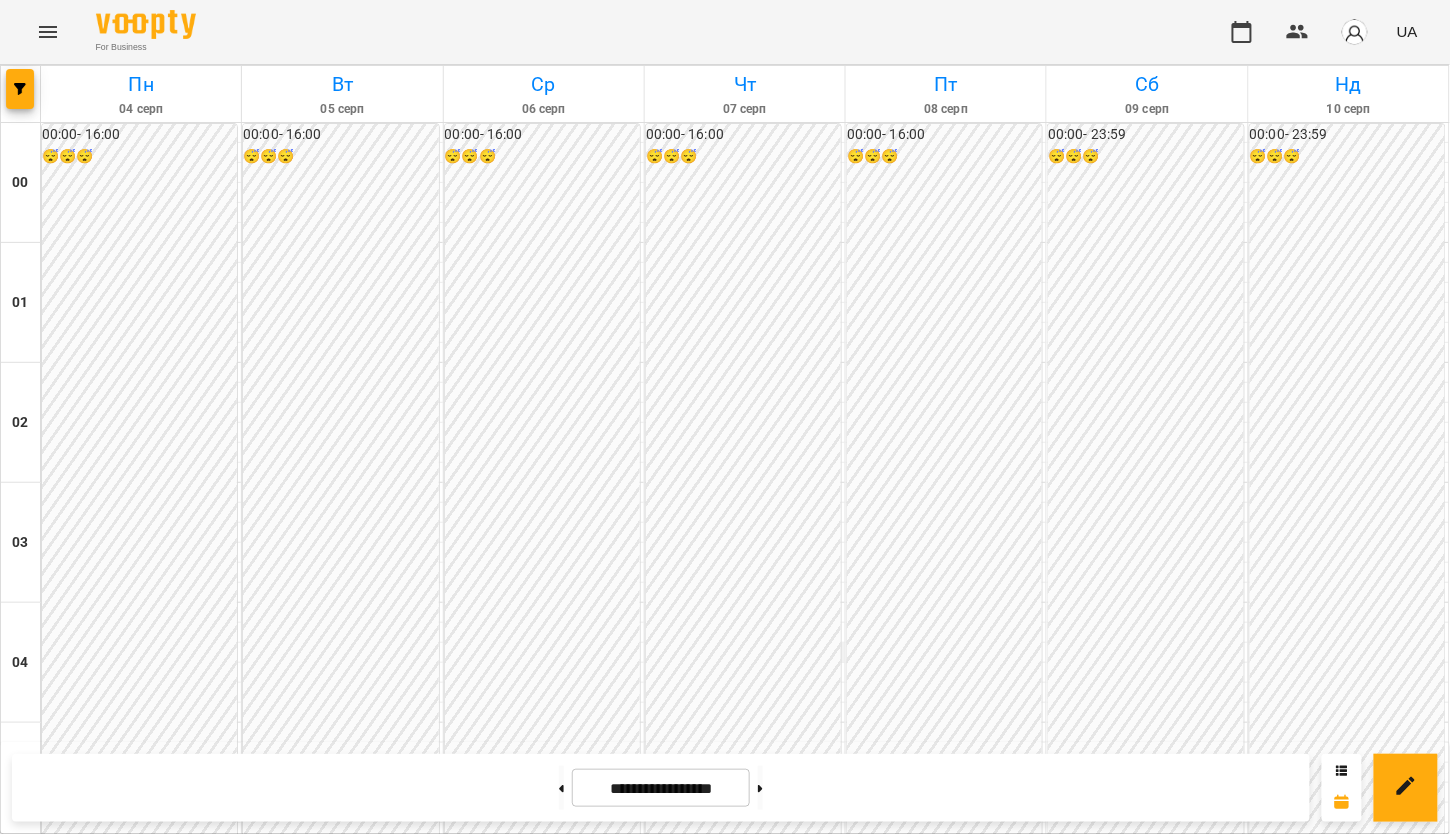 scroll, scrollTop: 2259, scrollLeft: 0, axis: vertical 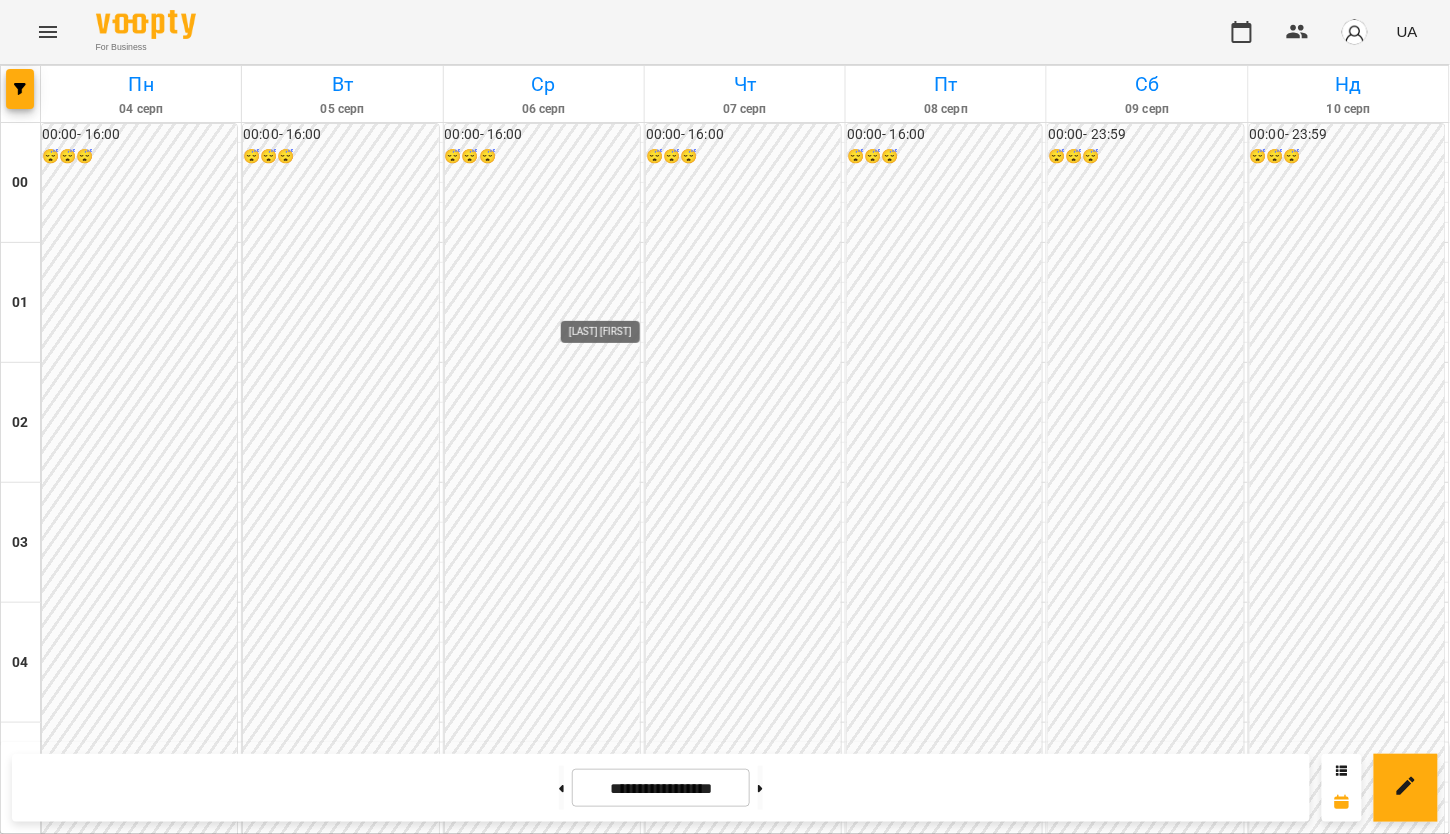 click on "[LAST] [FIRST]" at bounding box center [612, 2551] 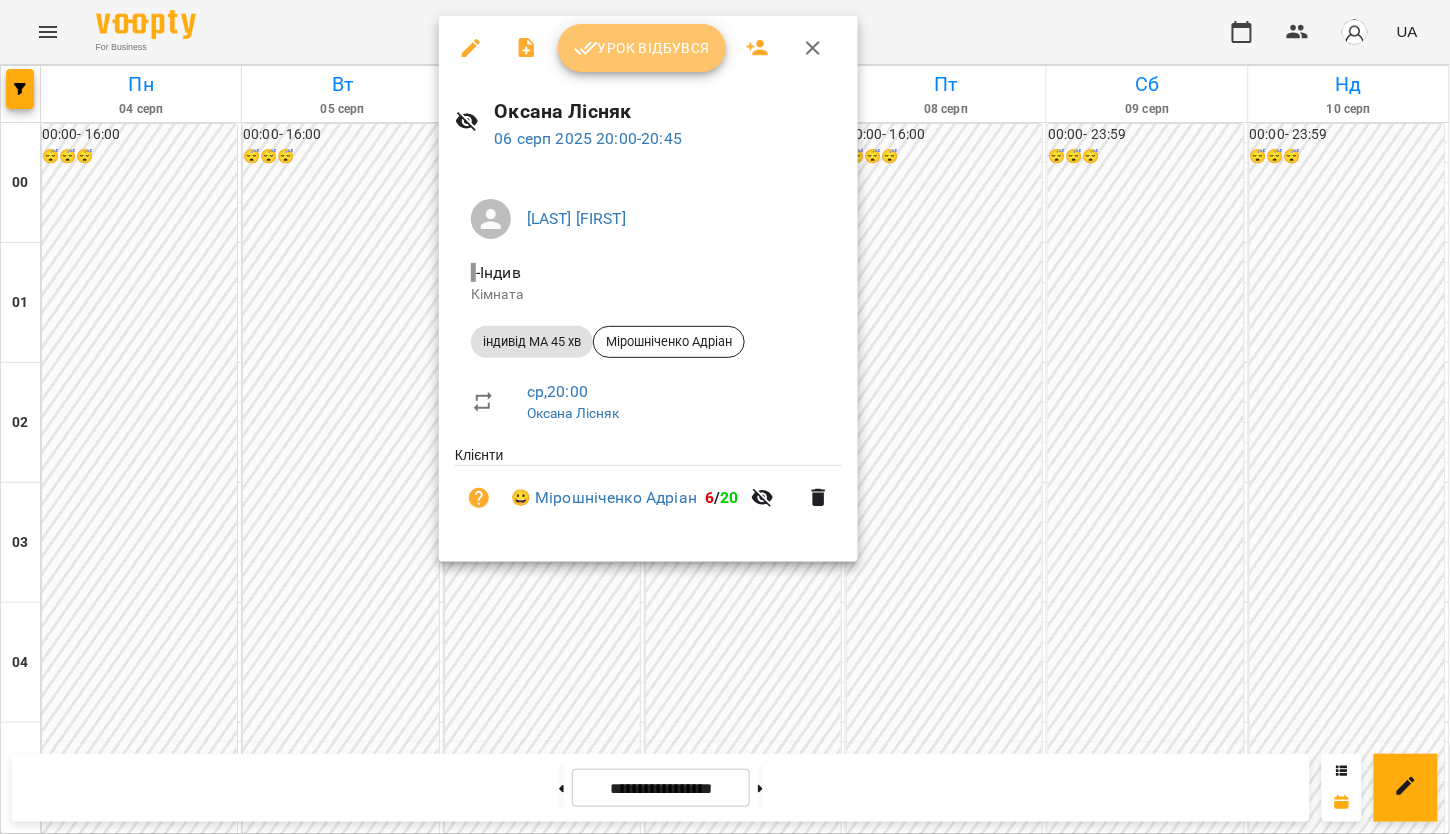 click on "Урок відбувся" at bounding box center (642, 48) 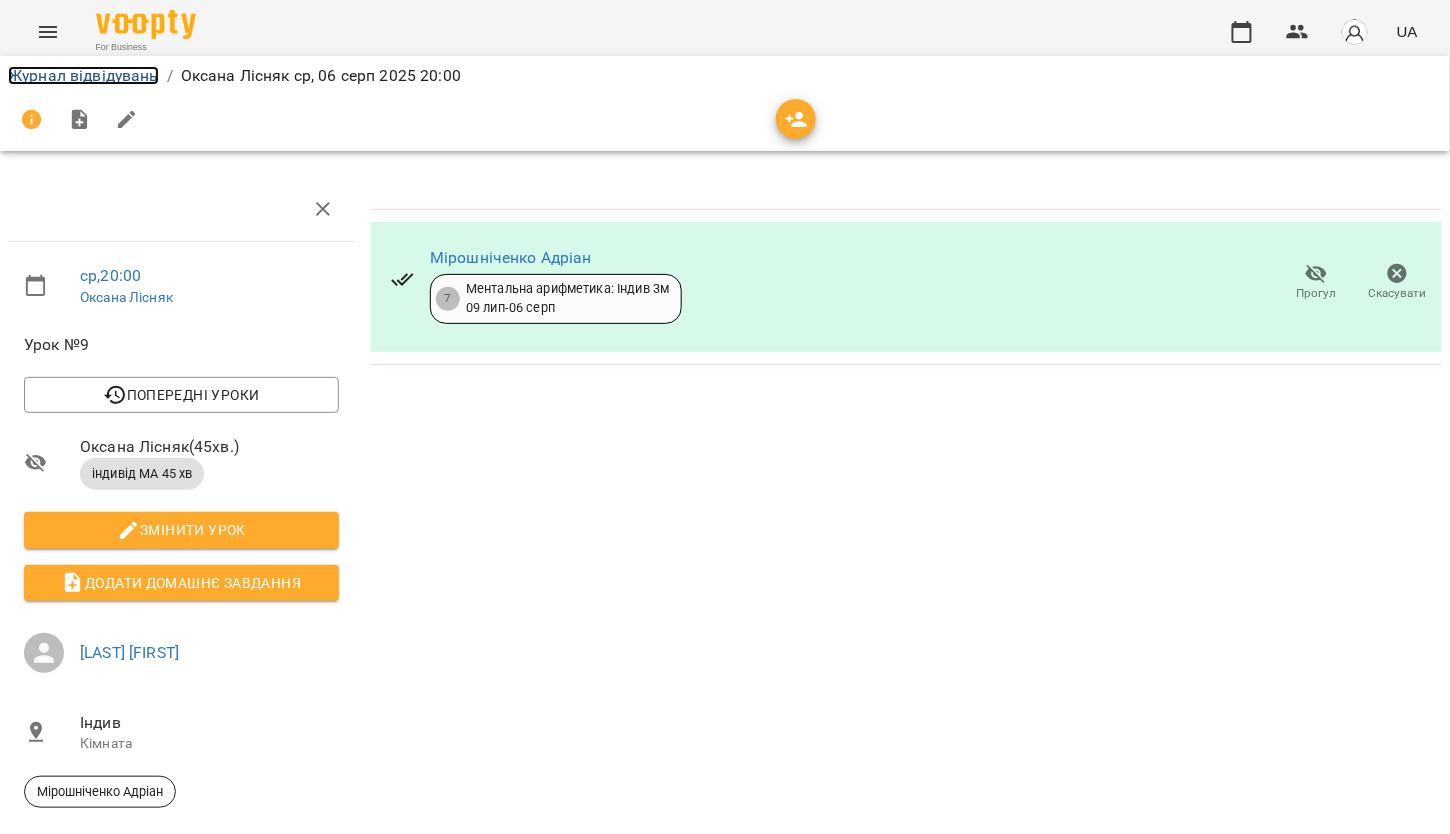 click on "Журнал відвідувань" at bounding box center (83, 75) 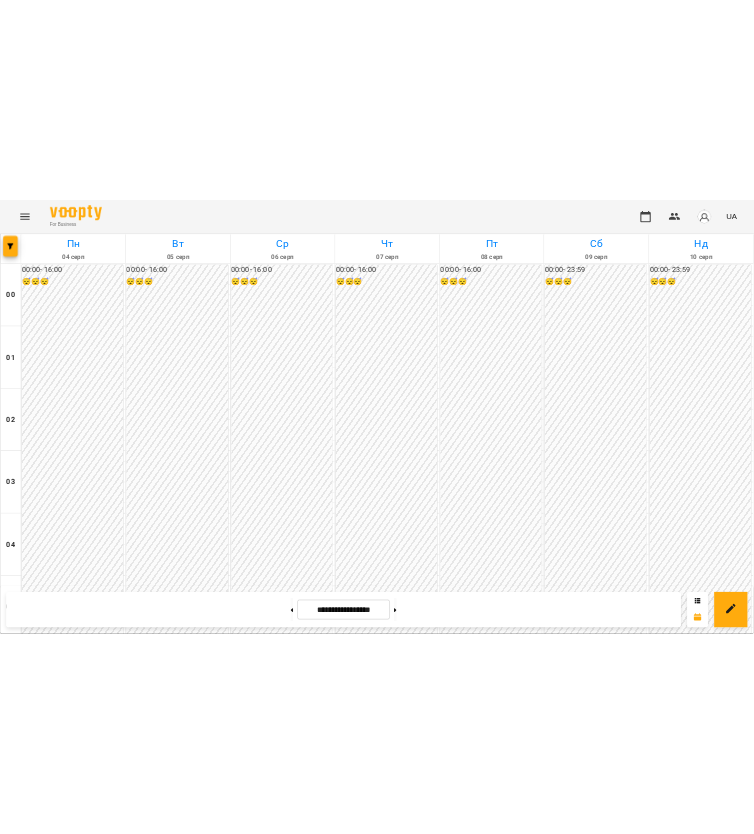 scroll, scrollTop: 1866, scrollLeft: 0, axis: vertical 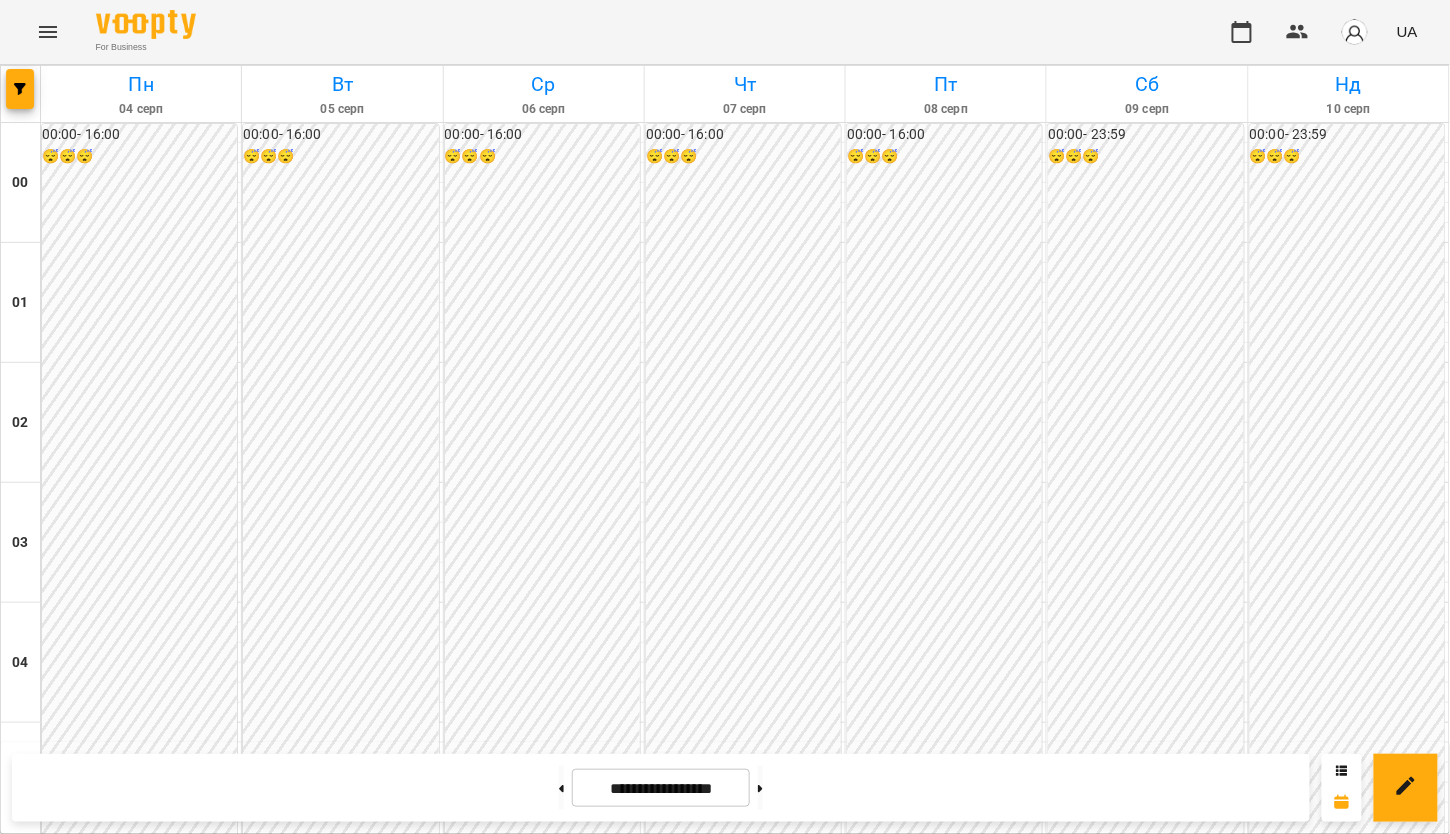 click 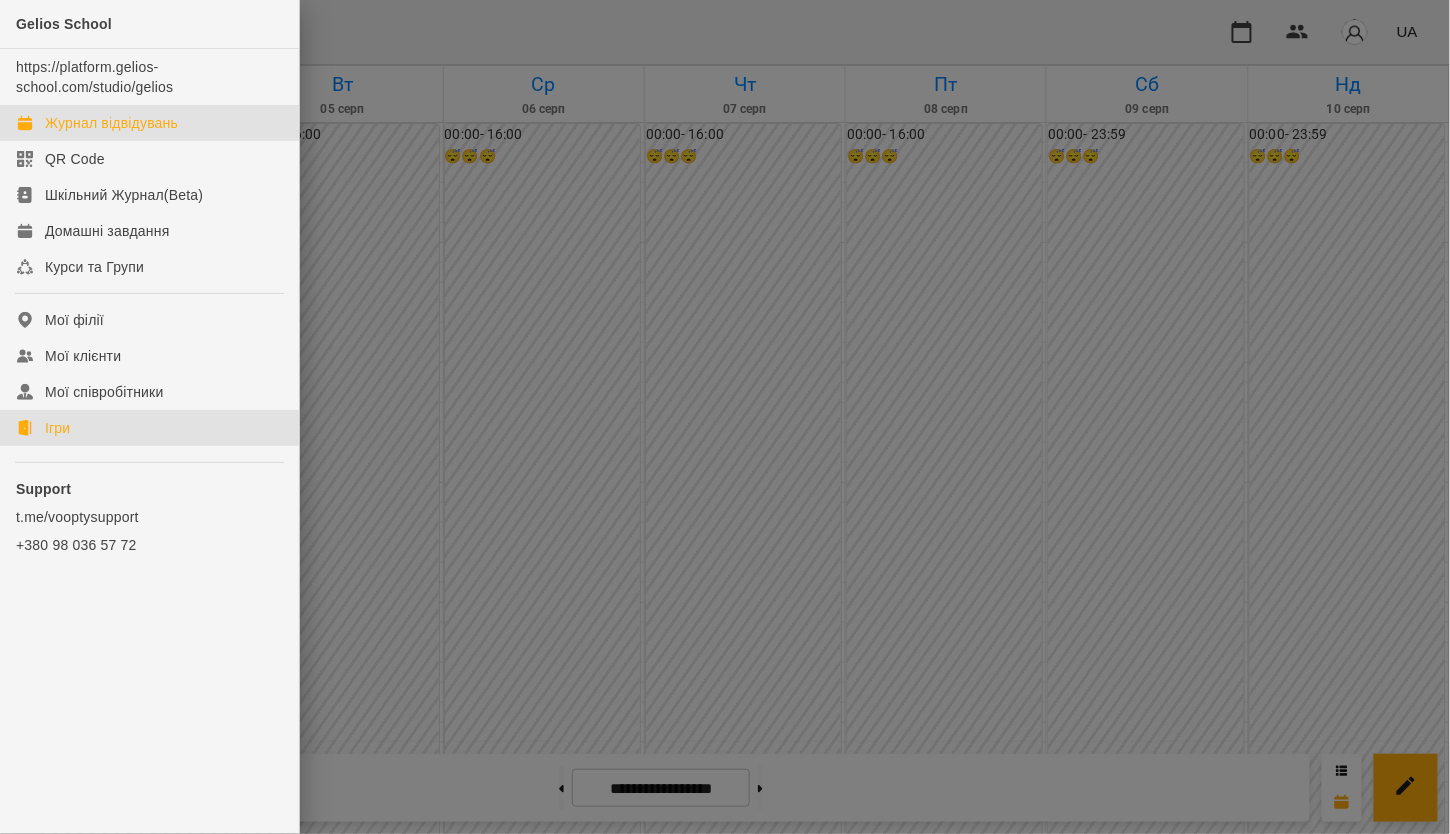 click on "Ігри" 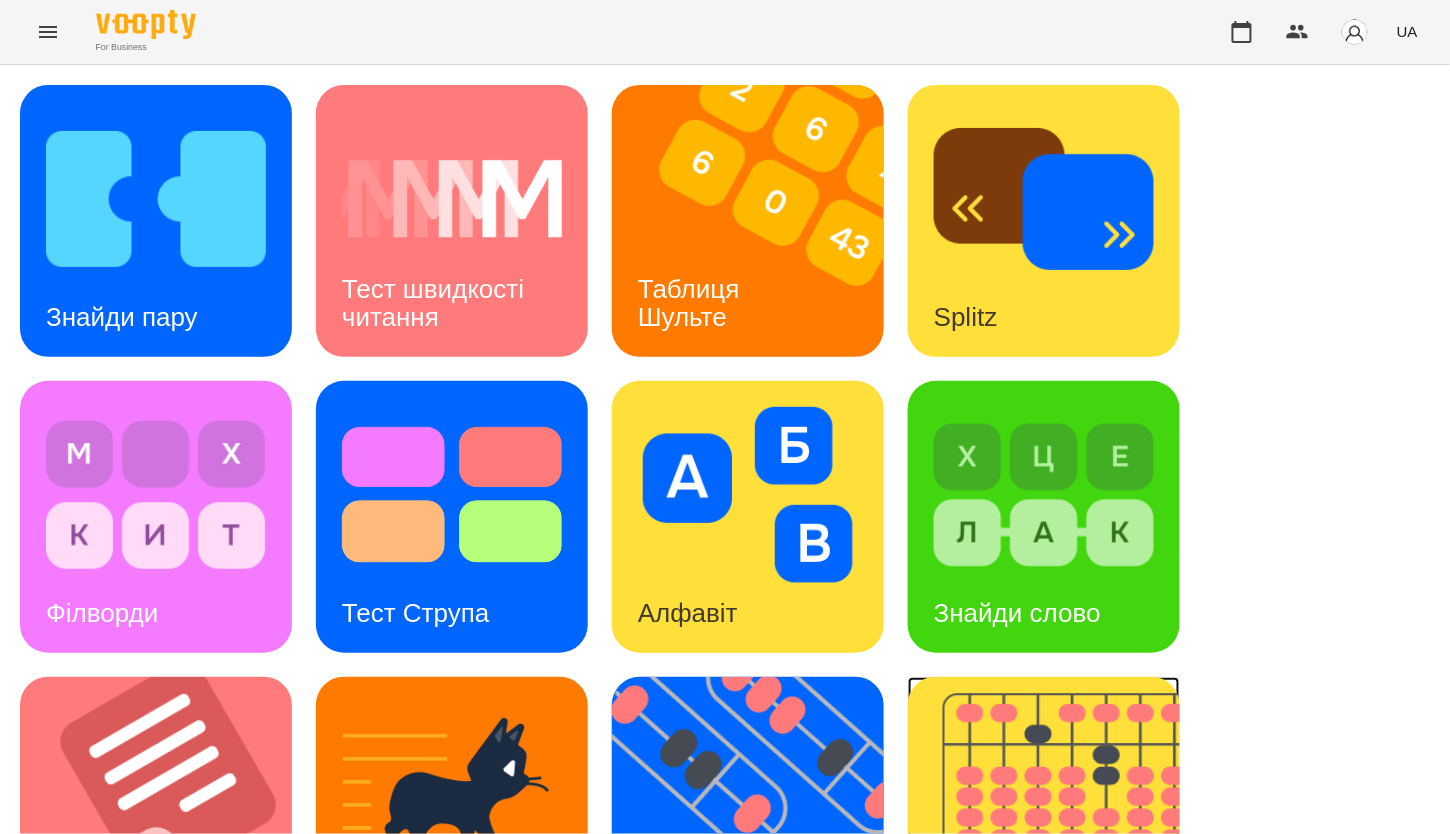 click at bounding box center (1056, 813) 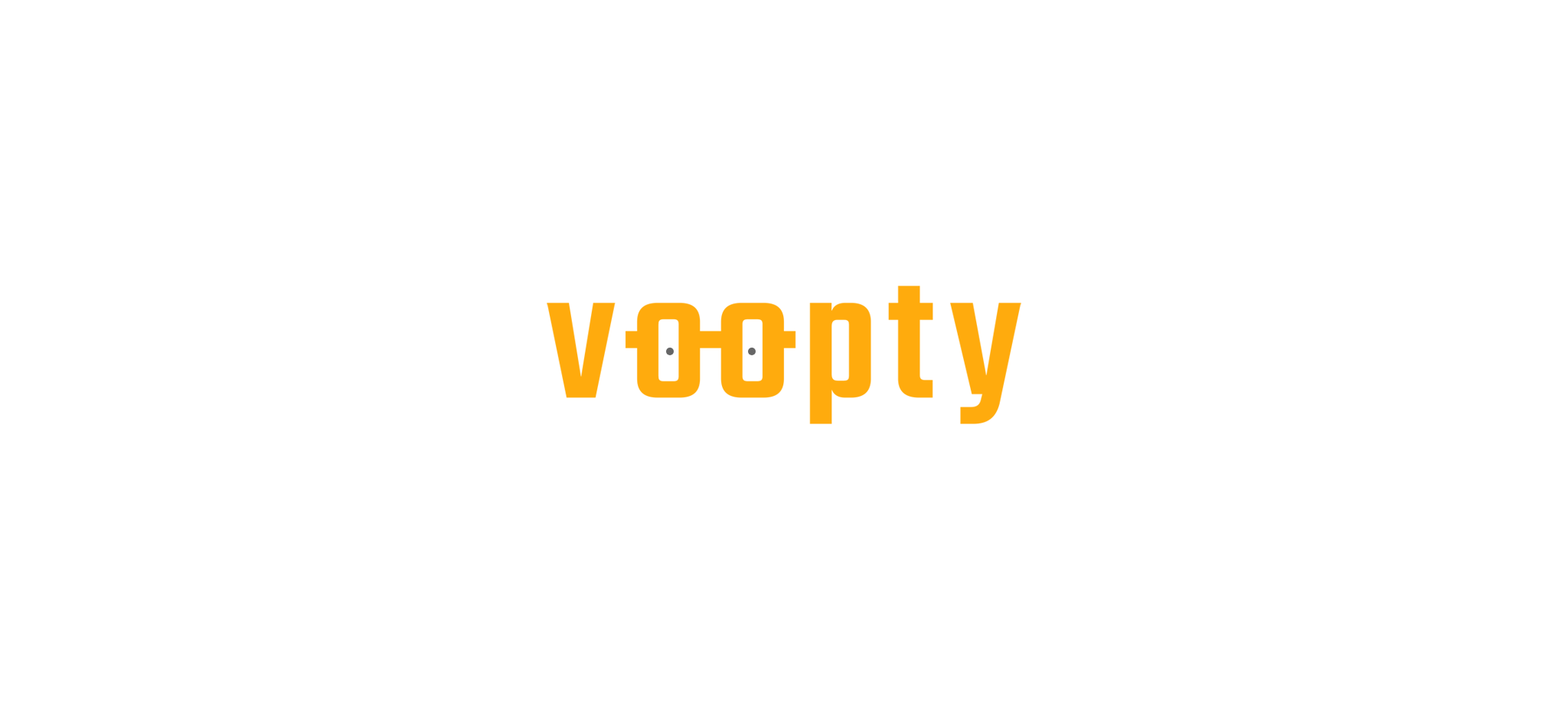 scroll, scrollTop: 0, scrollLeft: 0, axis: both 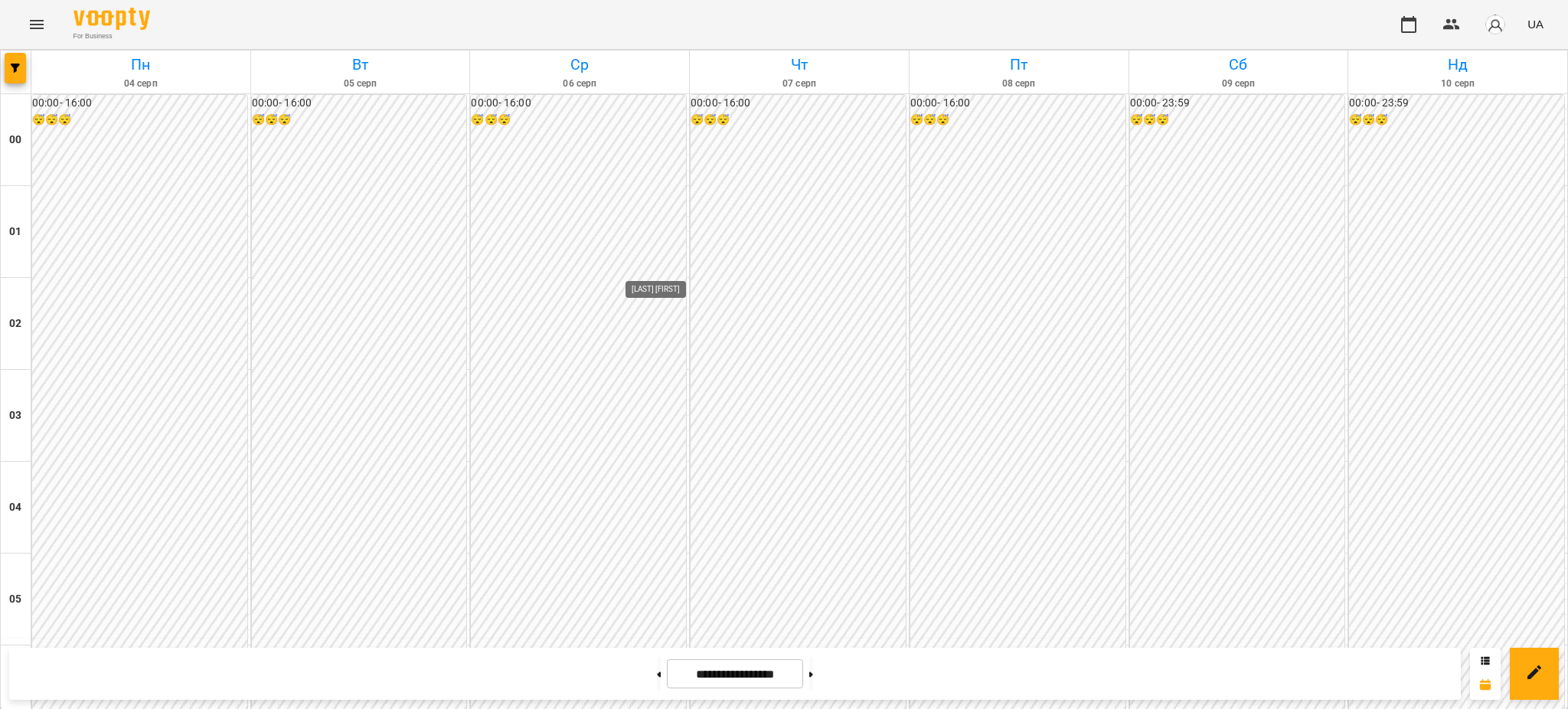 click on "[LAST] [FIRST]" at bounding box center [665, 1586] 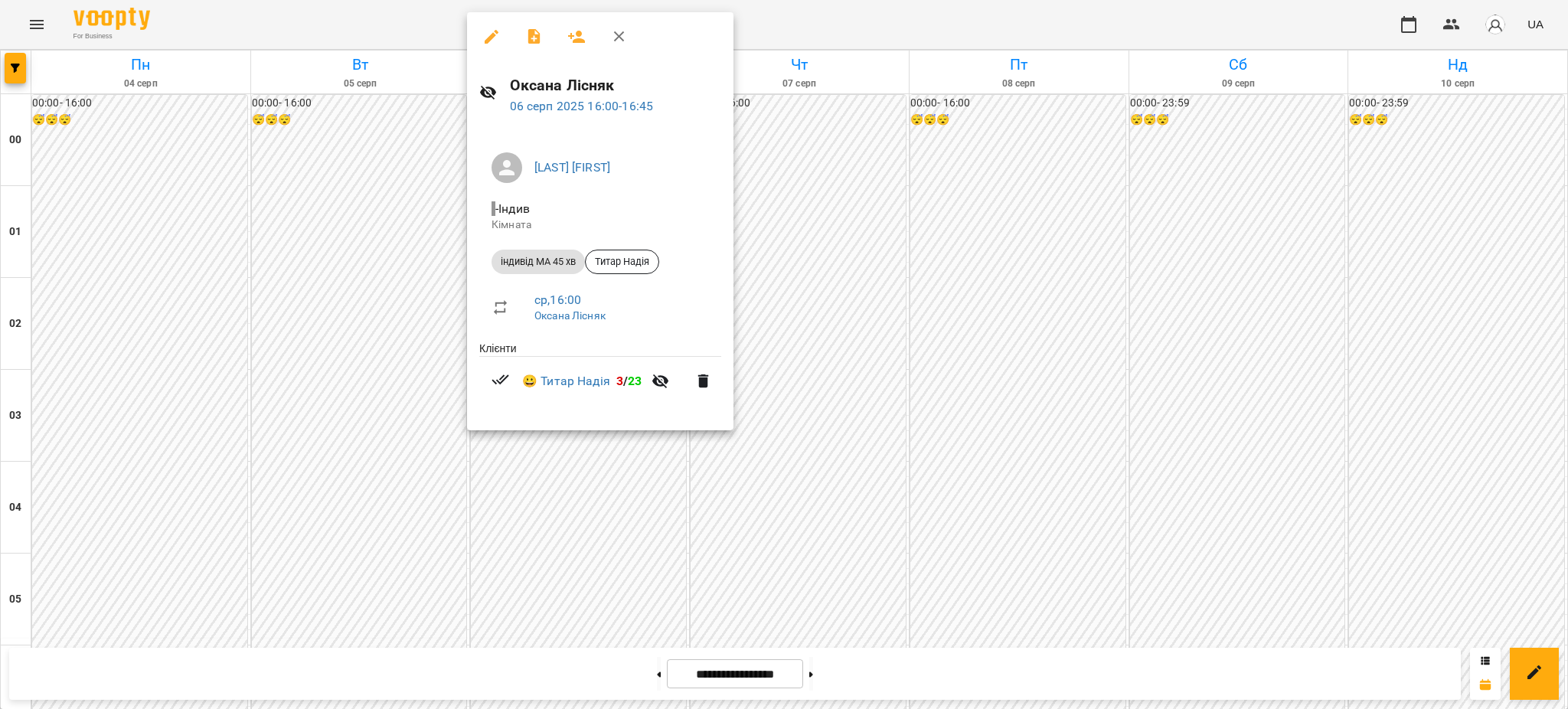 click at bounding box center [784, 354] 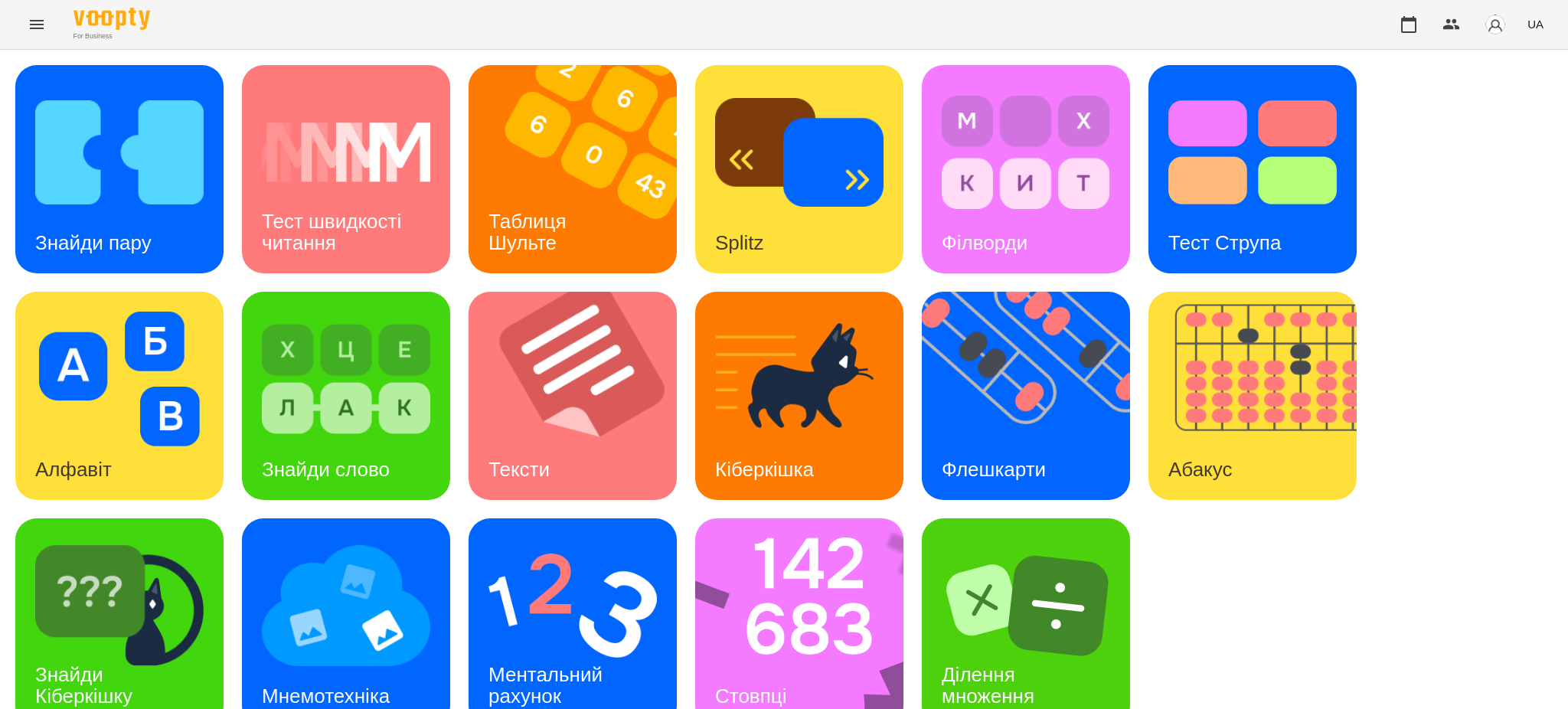 scroll, scrollTop: 0, scrollLeft: 0, axis: both 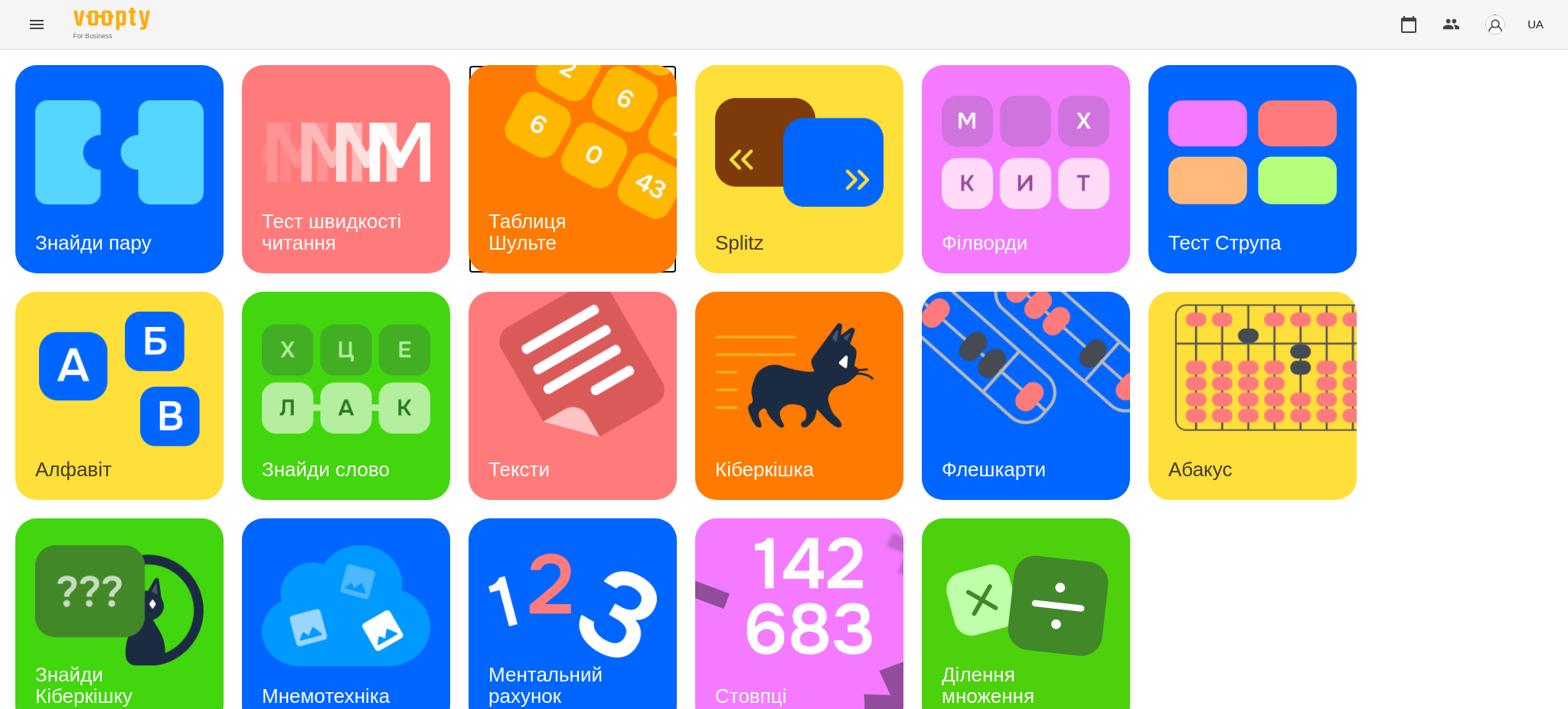 click on "Таблиця
Шульте" at bounding box center (530, 232) 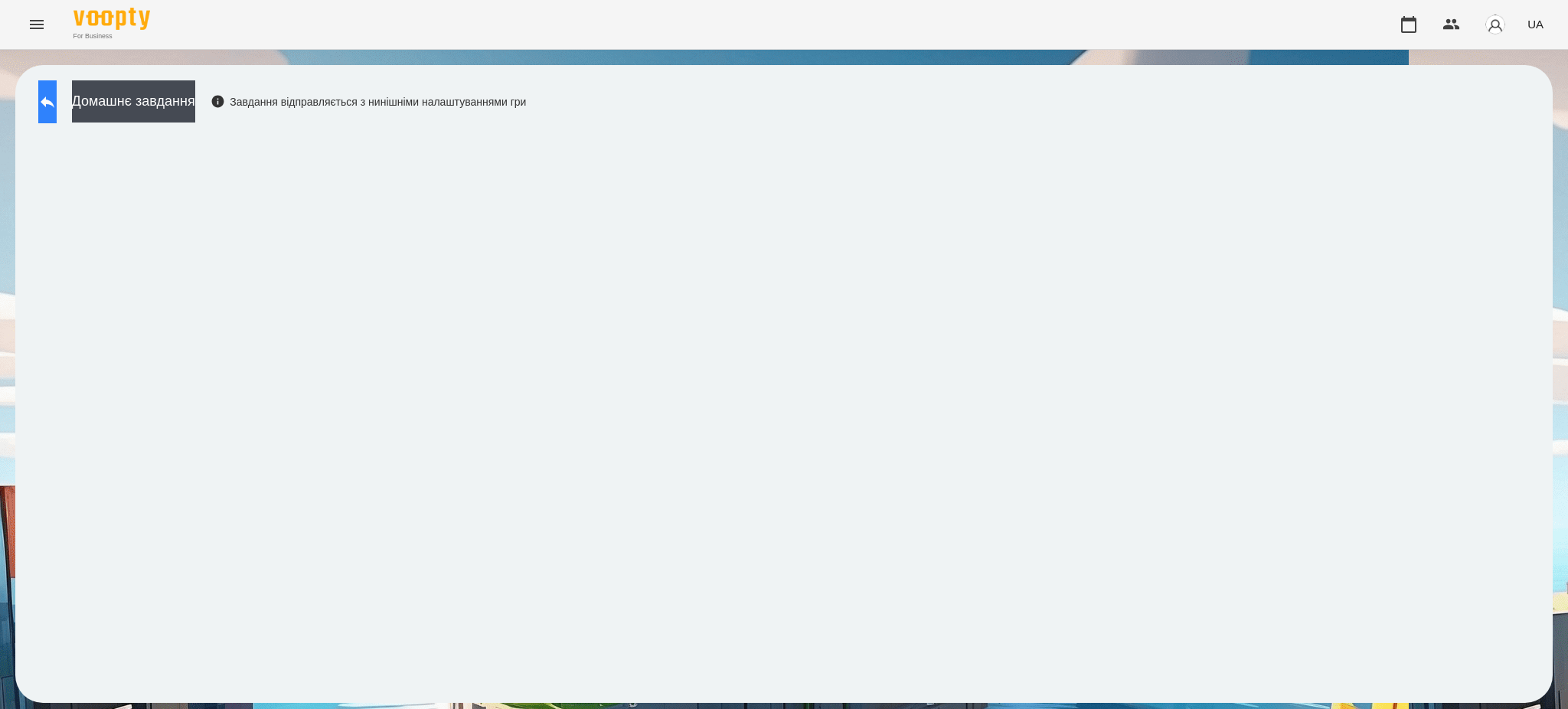 click 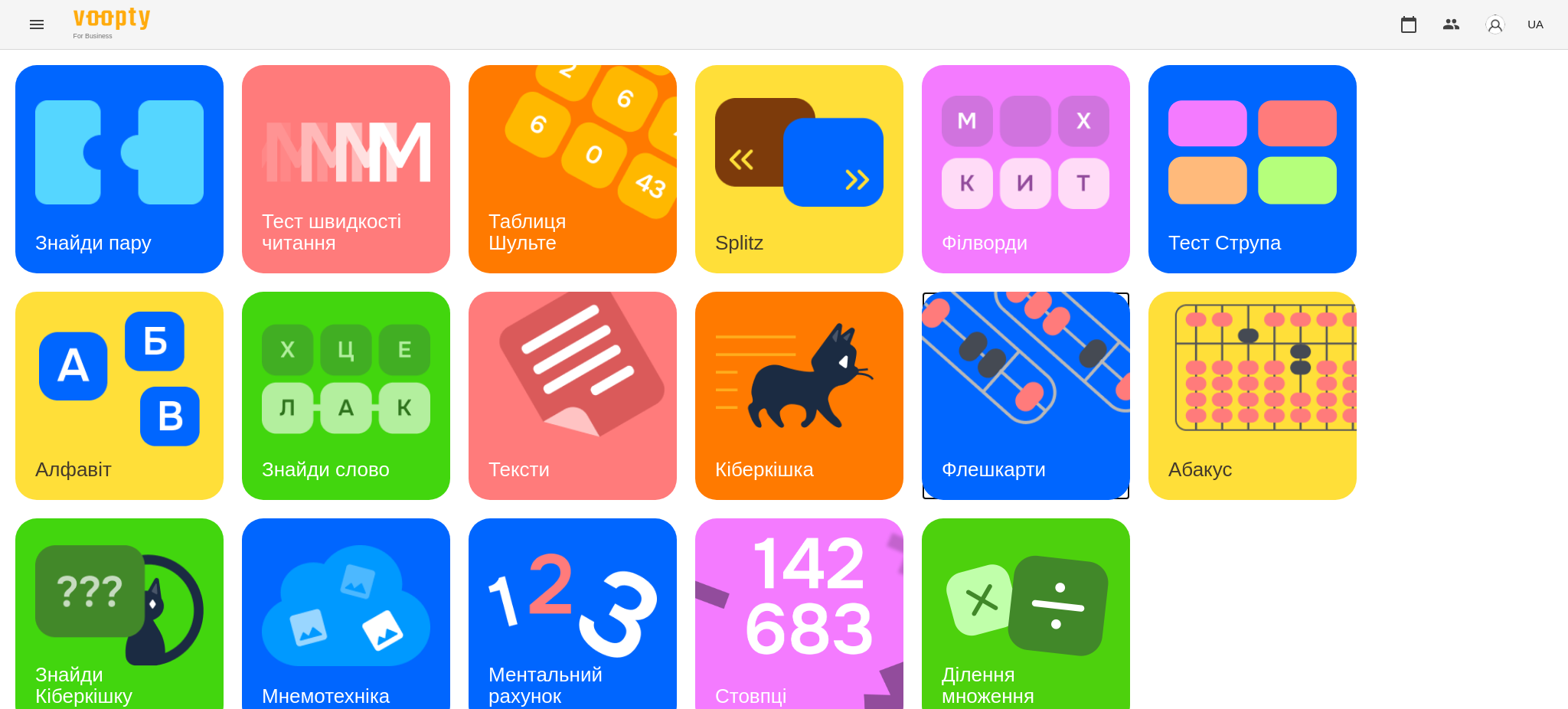 click at bounding box center (1035, 396) 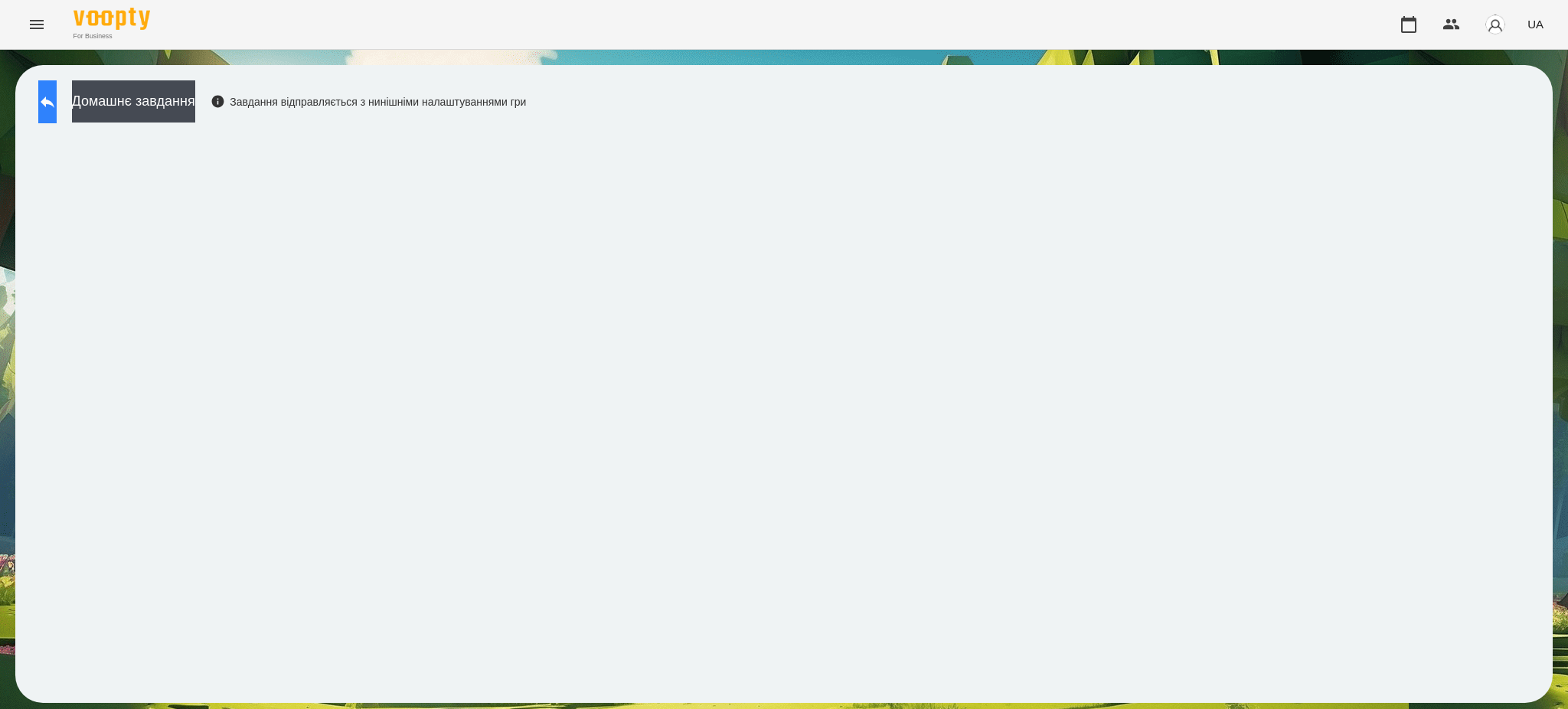 click 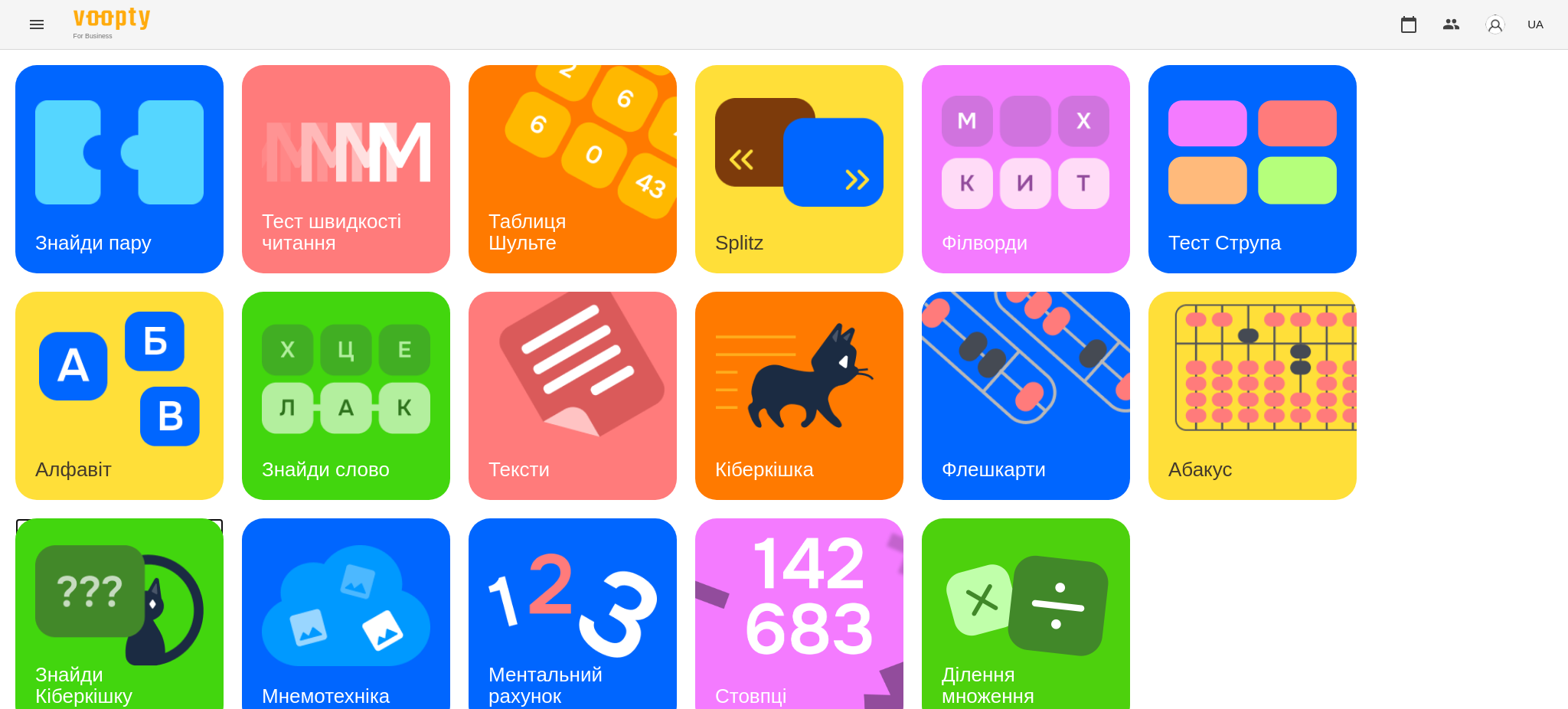 click at bounding box center (119, 606) 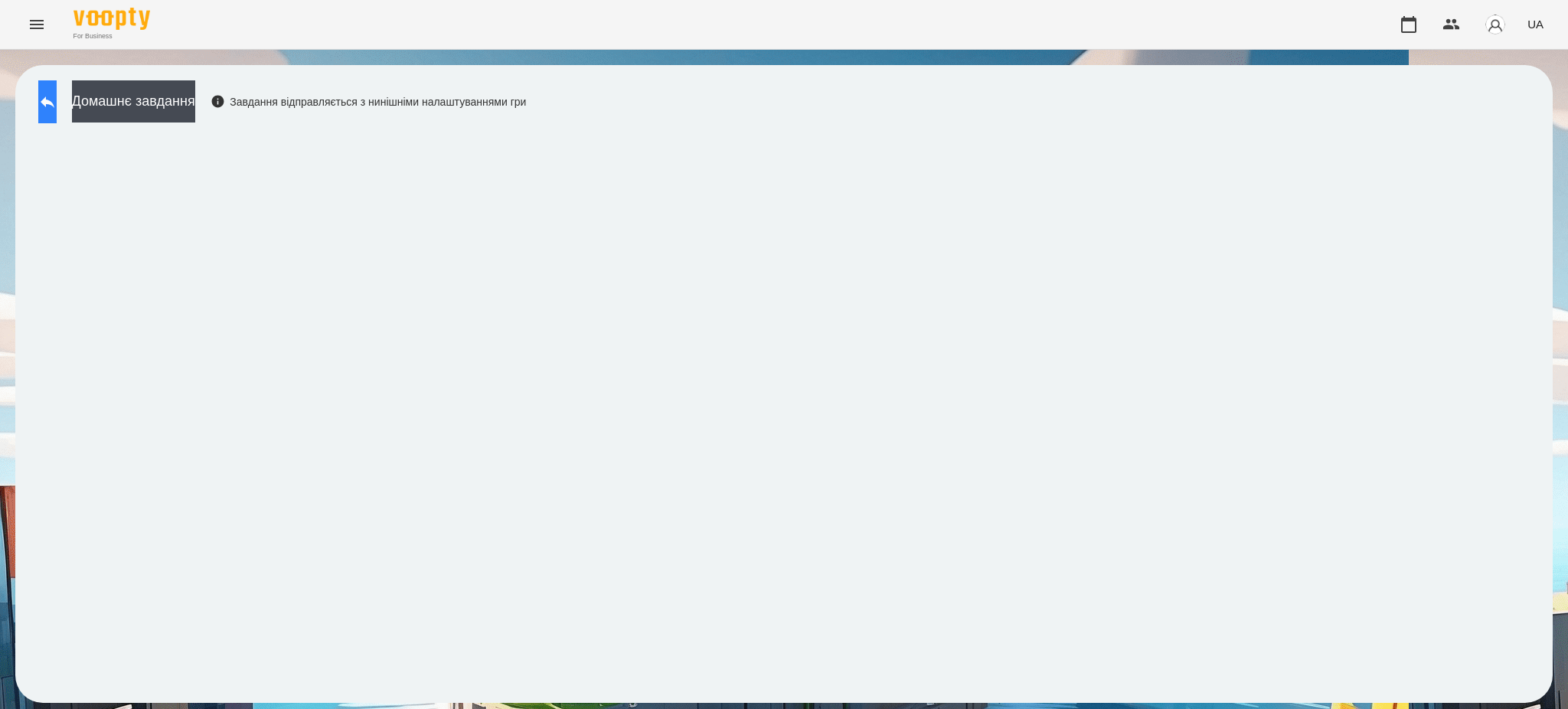 click 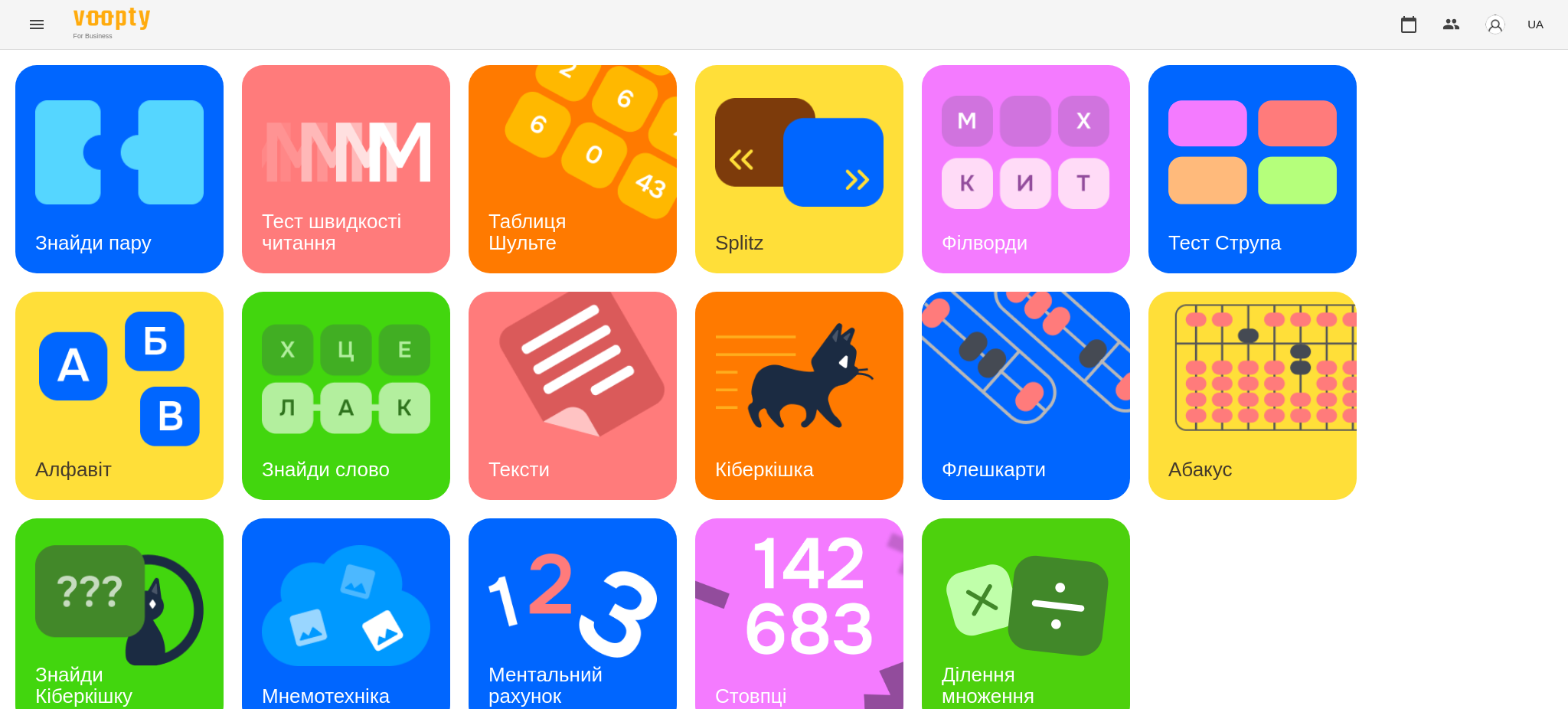 scroll, scrollTop: 31, scrollLeft: 0, axis: vertical 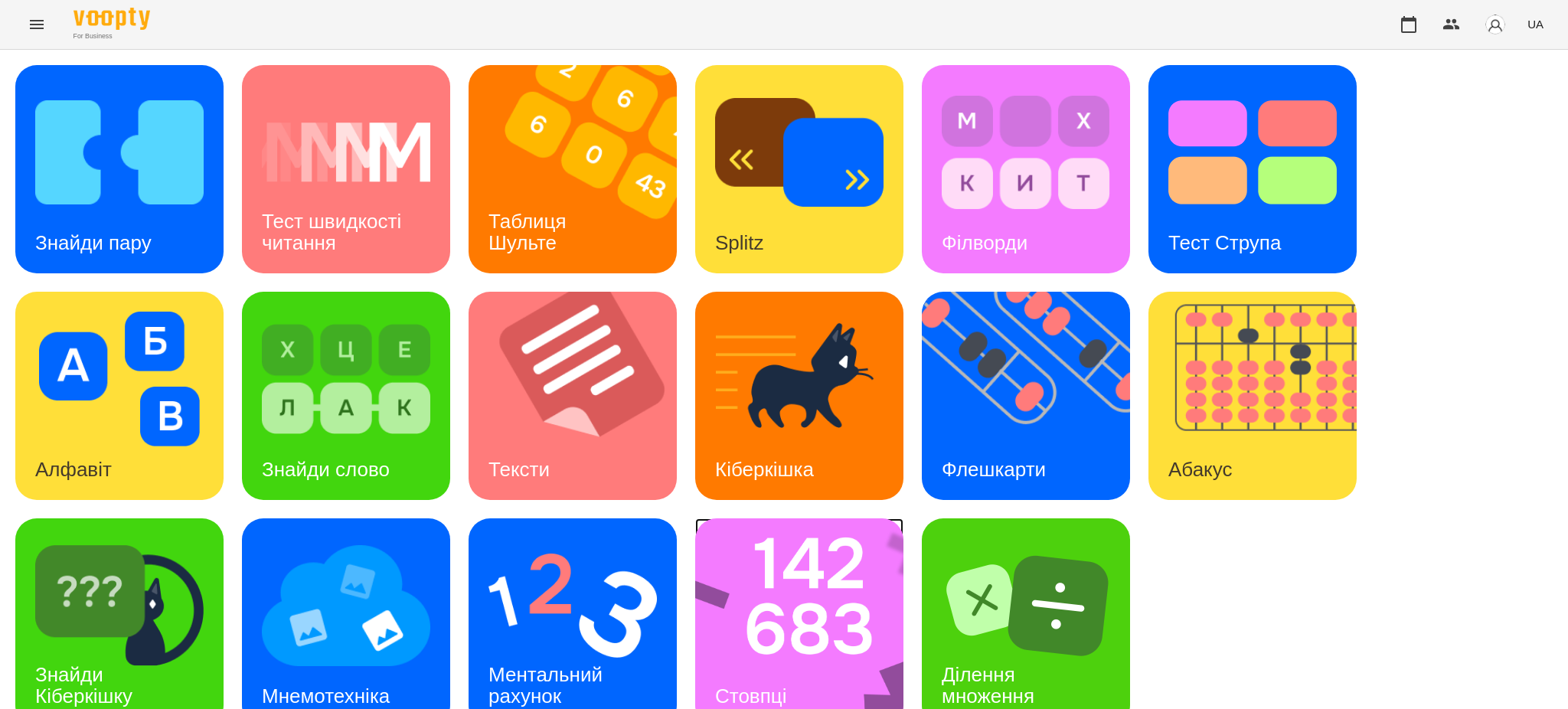 click at bounding box center [809, 622] 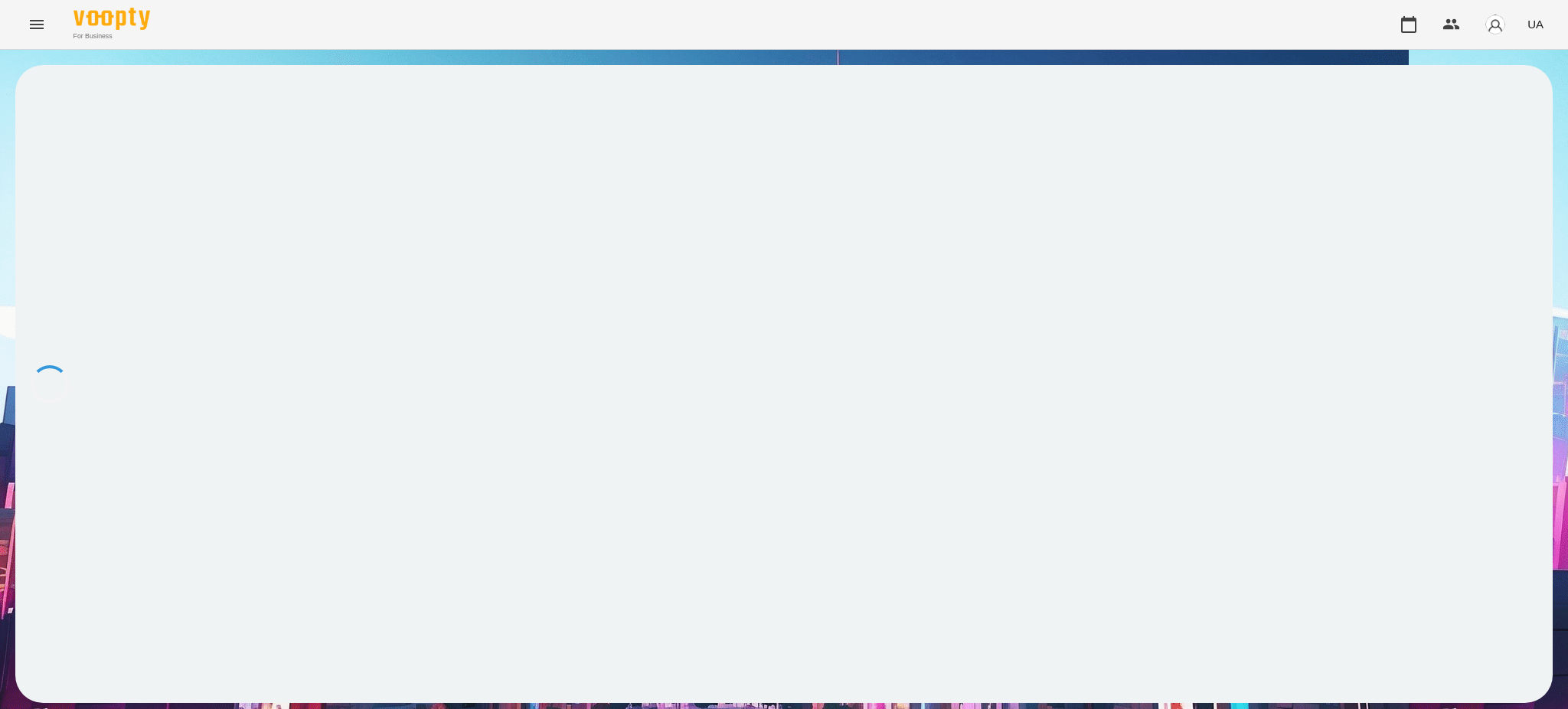 scroll, scrollTop: 0, scrollLeft: 0, axis: both 